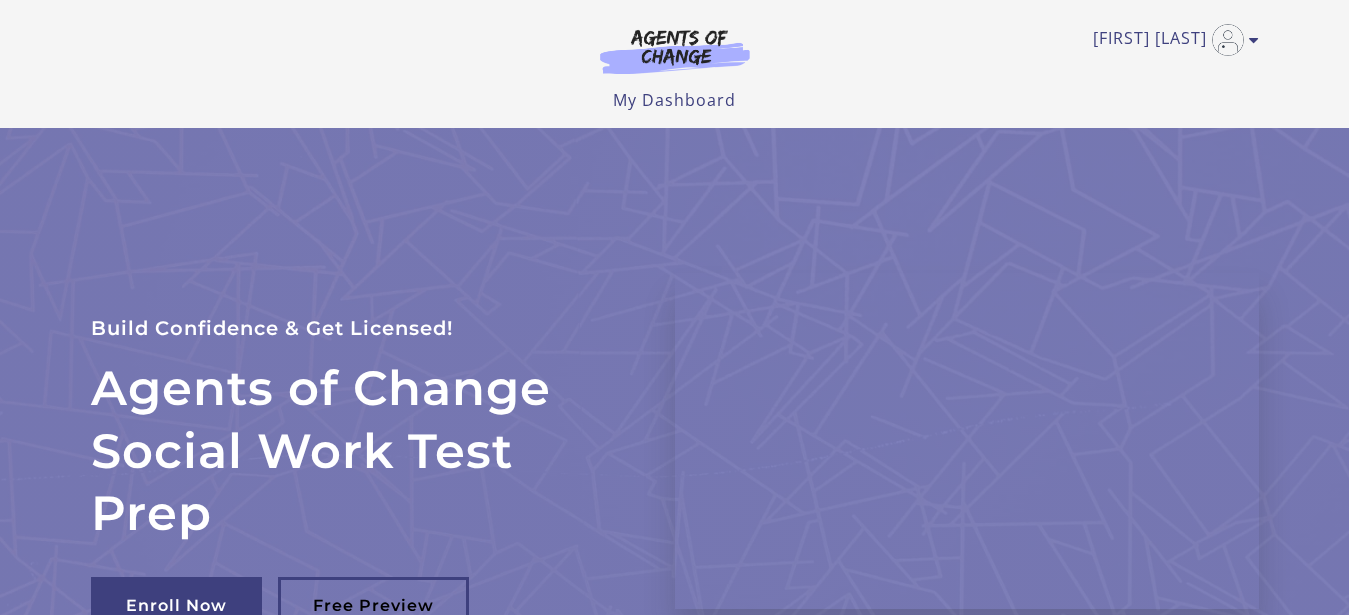 scroll, scrollTop: 0, scrollLeft: 0, axis: both 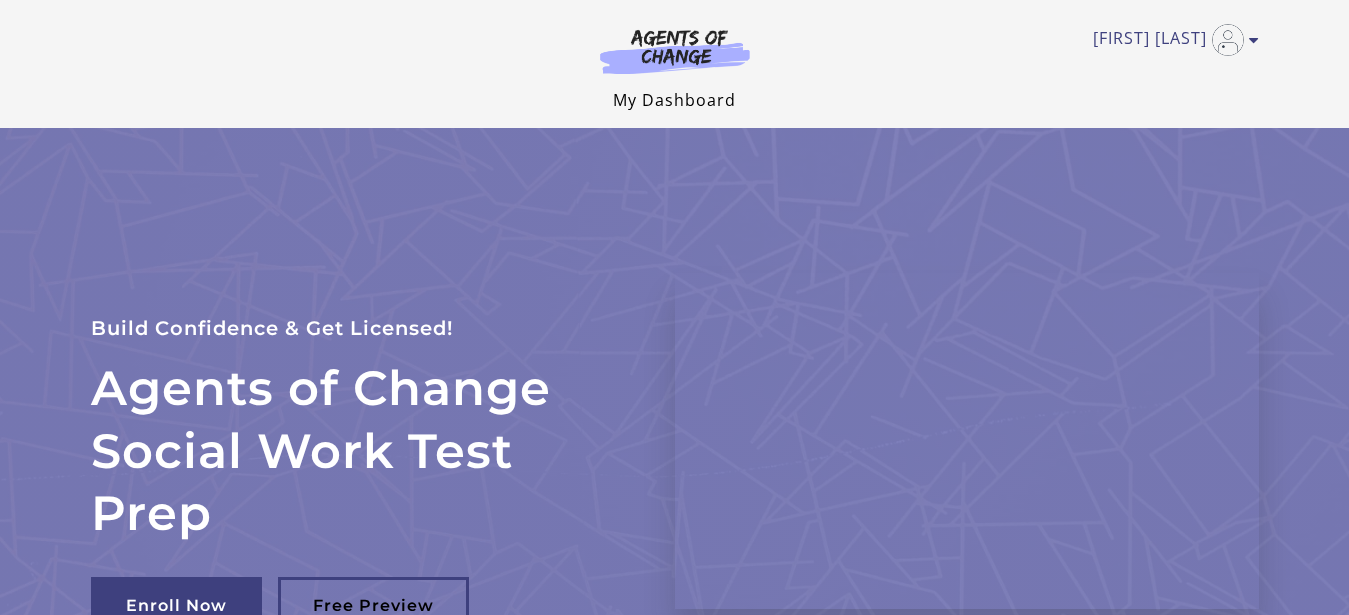 click on "My Dashboard" at bounding box center (674, 100) 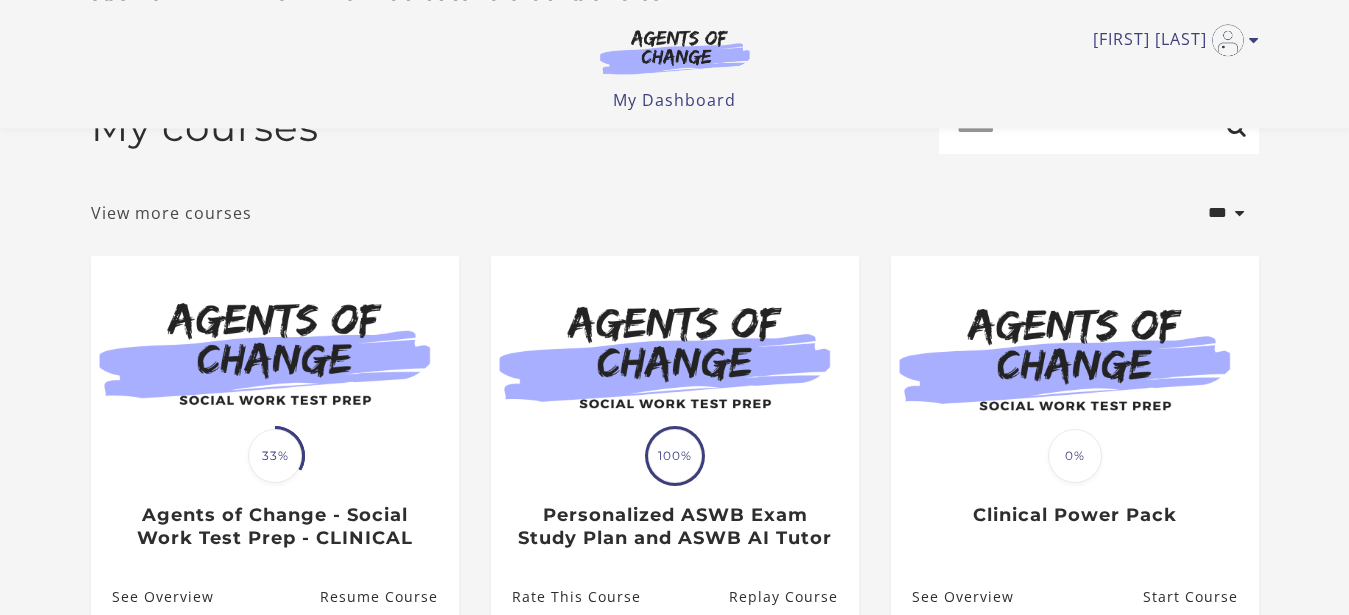 scroll, scrollTop: 102, scrollLeft: 0, axis: vertical 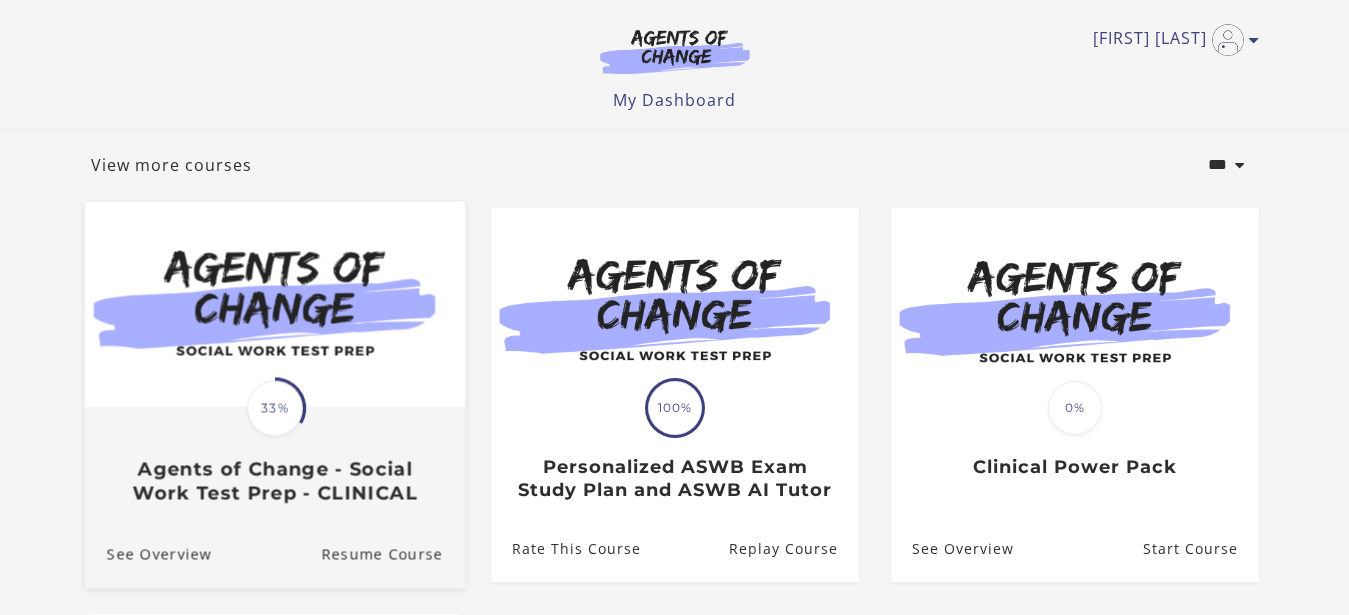 click on "Agents of Change - Social Work Test Prep - CLINICAL" at bounding box center [274, 481] 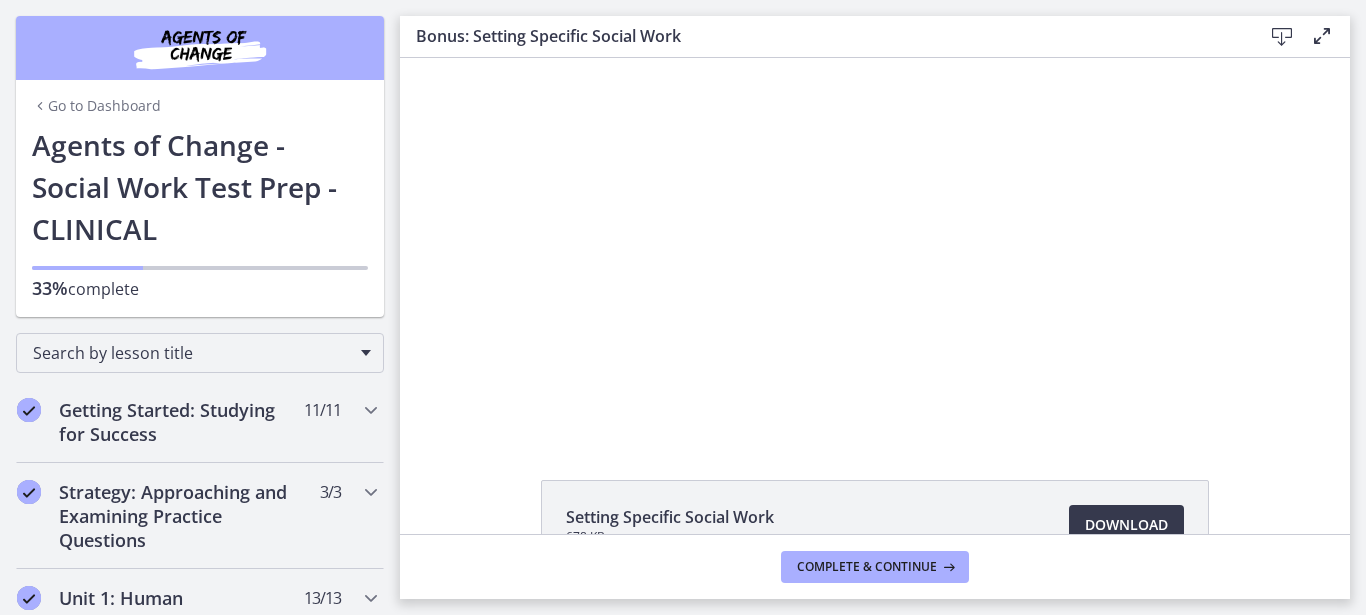 scroll, scrollTop: 0, scrollLeft: 0, axis: both 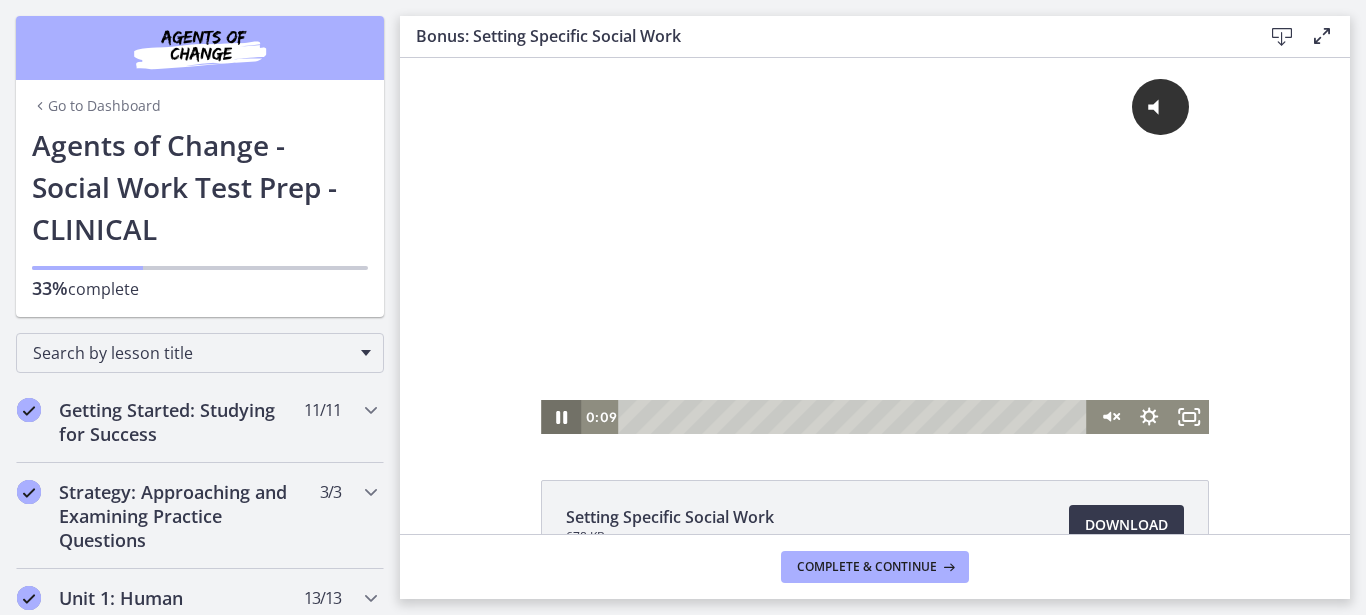 click 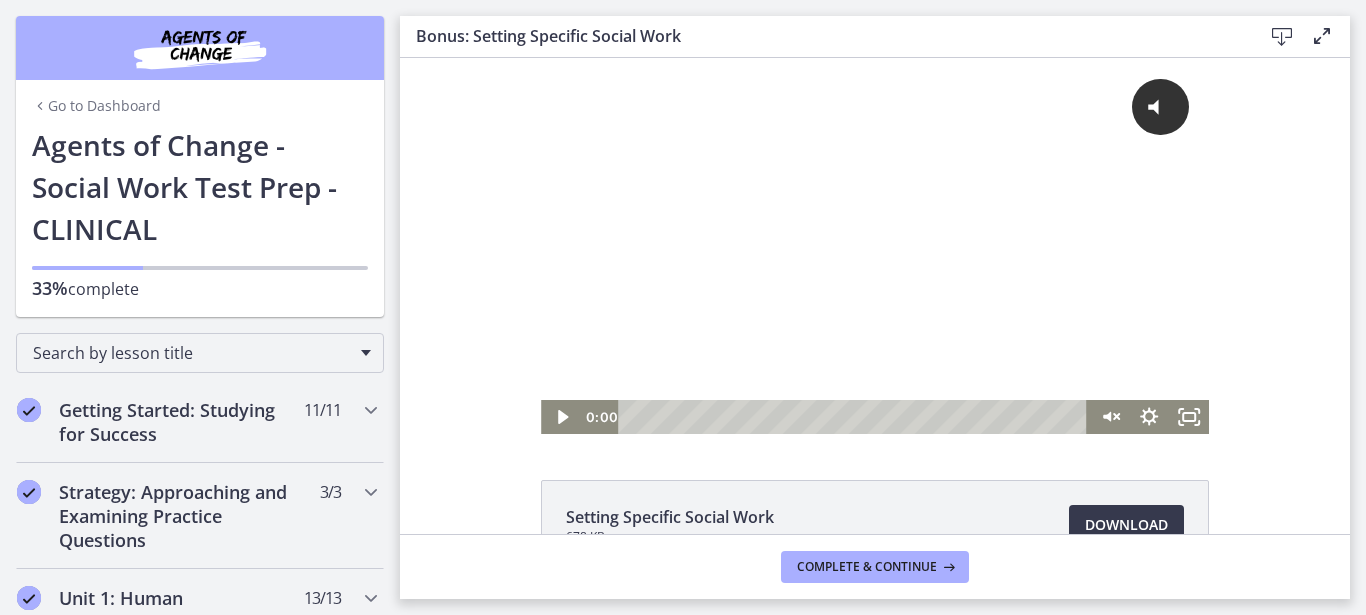 click on "0:00 0:00" at bounding box center [835, 417] 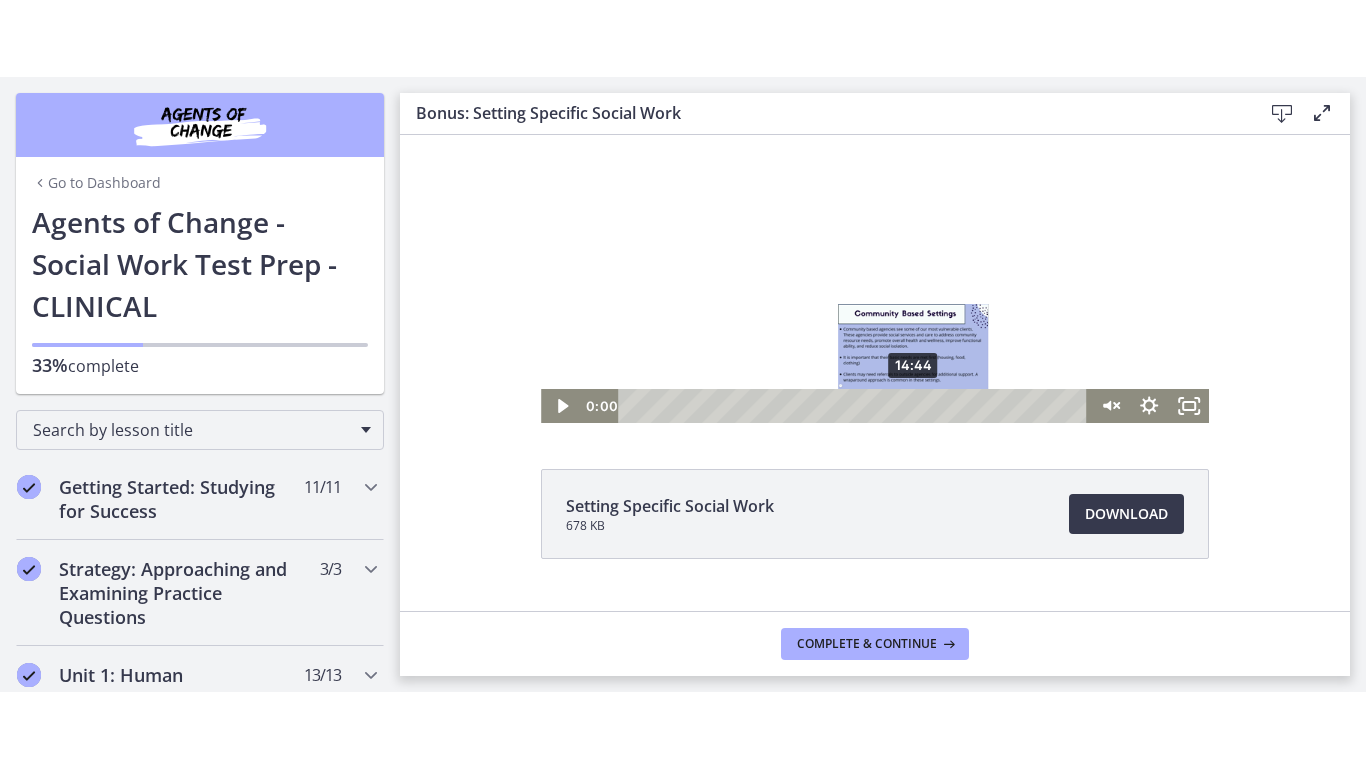 scroll, scrollTop: 133, scrollLeft: 0, axis: vertical 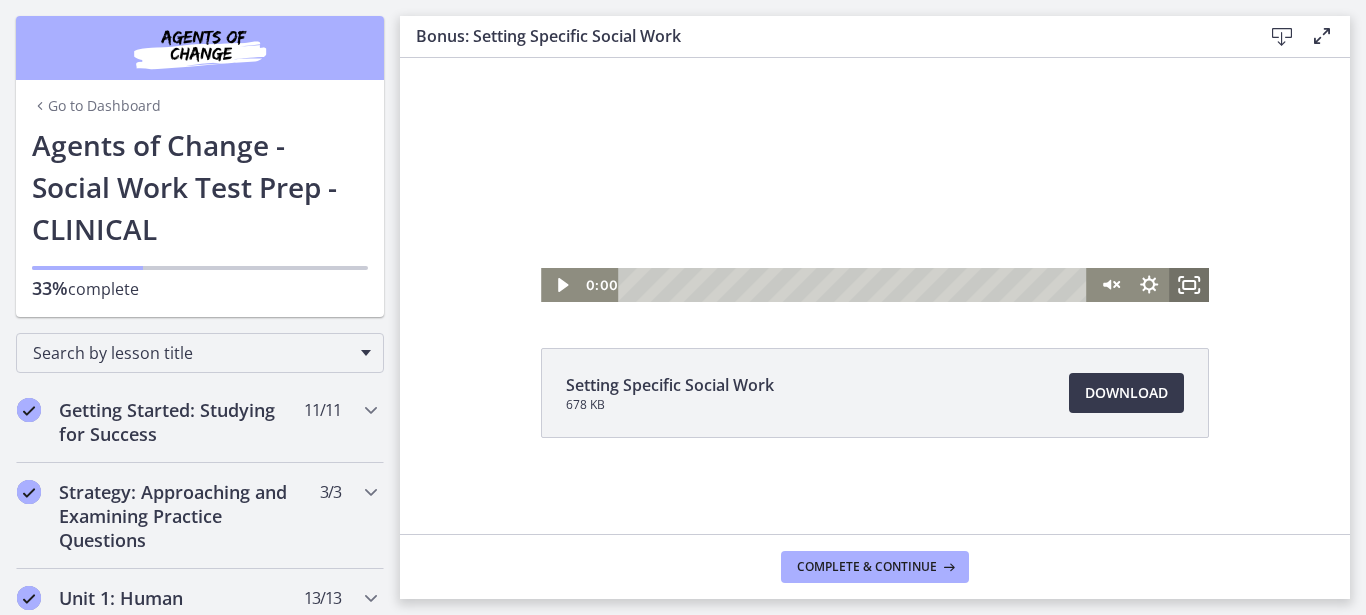 click 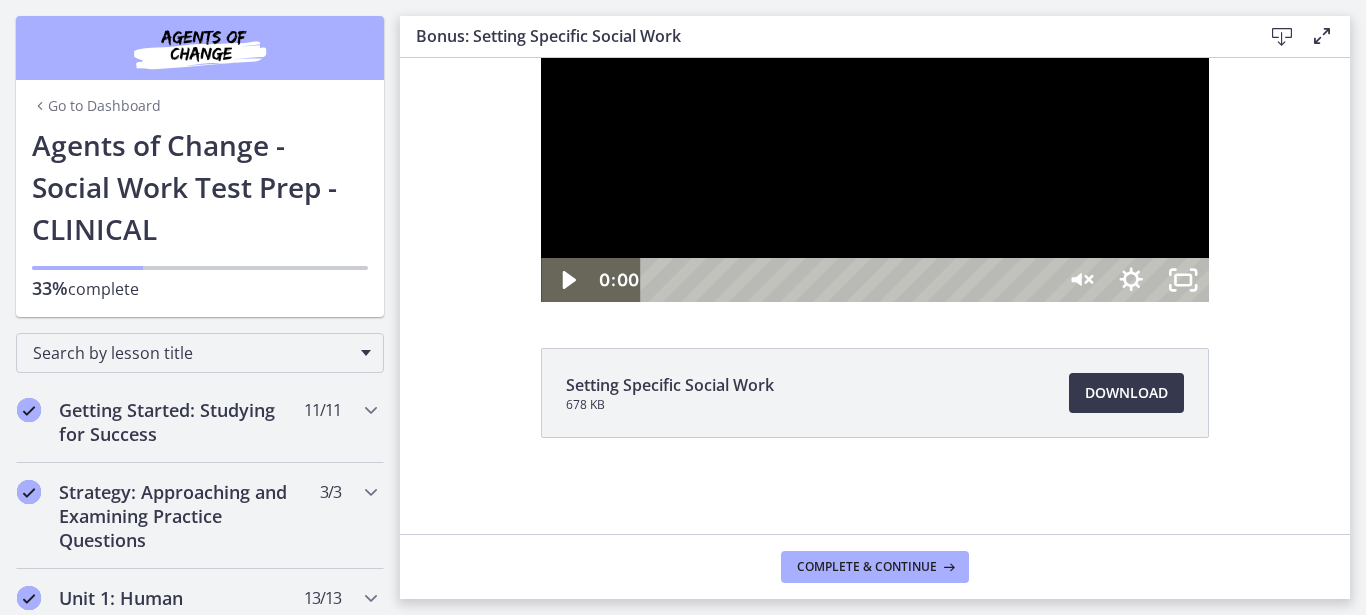 scroll, scrollTop: 0, scrollLeft: 0, axis: both 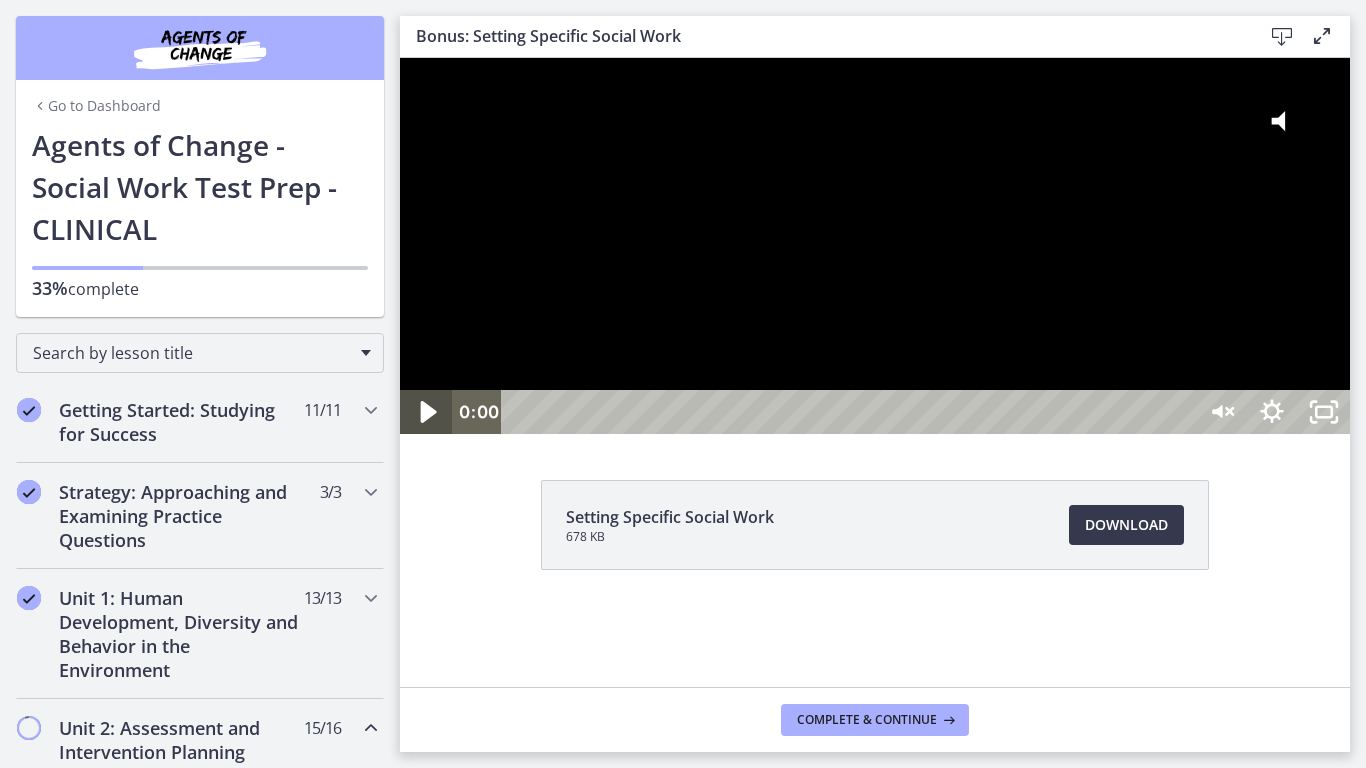click 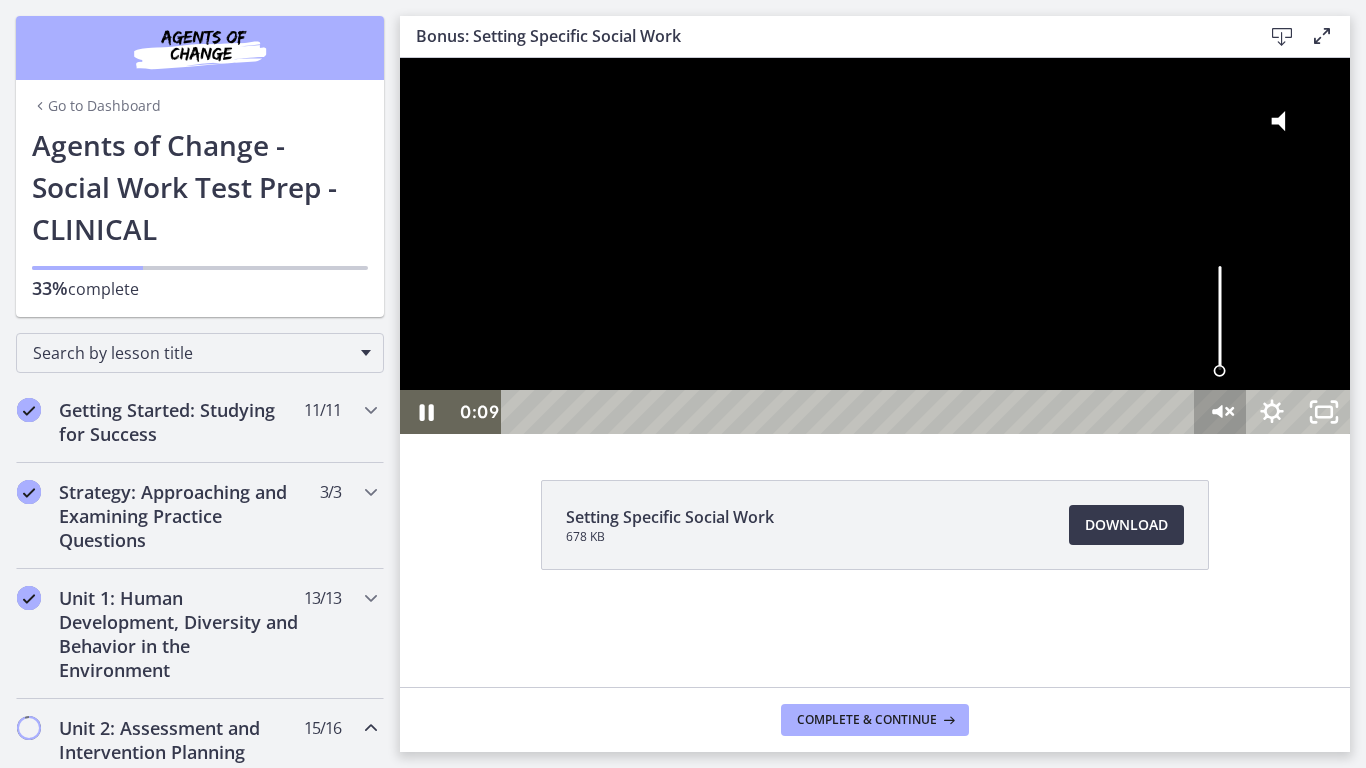 click 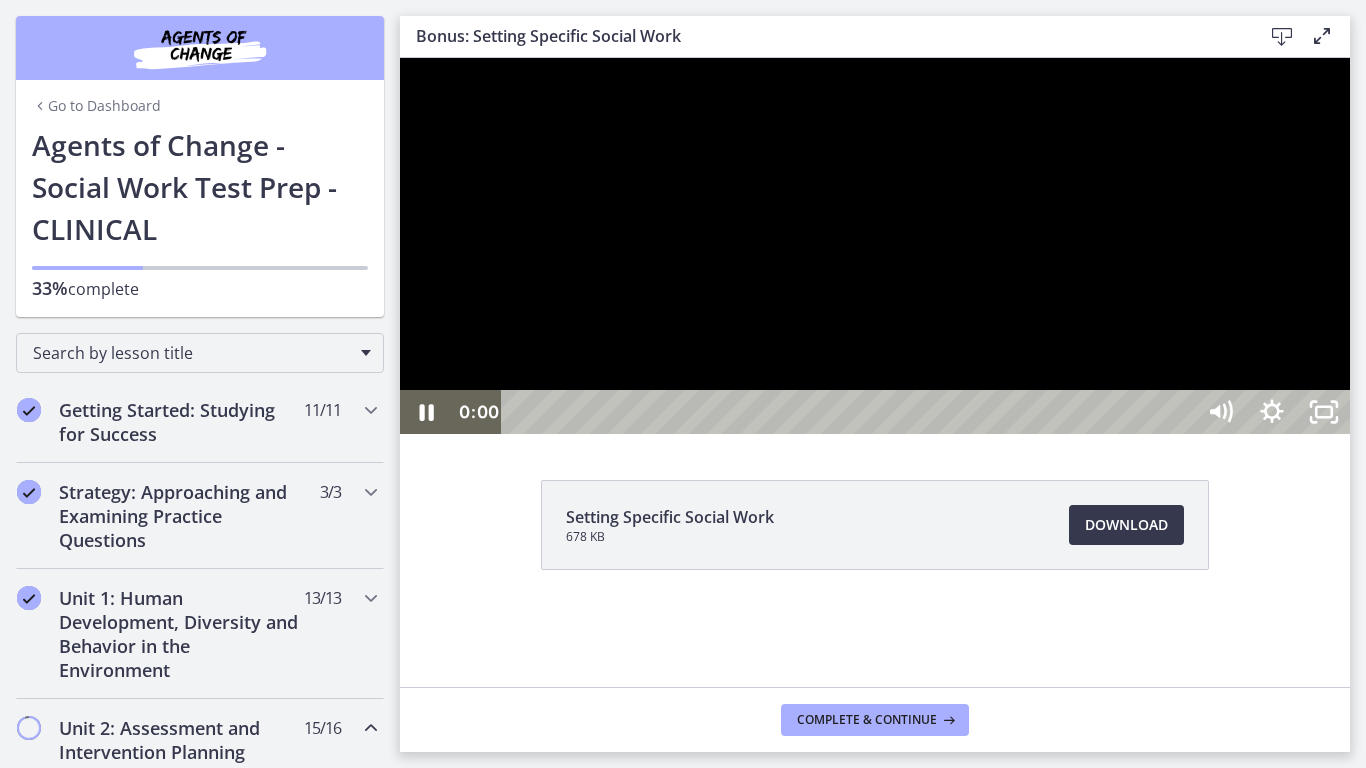 drag, startPoint x: 531, startPoint y: 798, endPoint x: 494, endPoint y: 800, distance: 37.054016 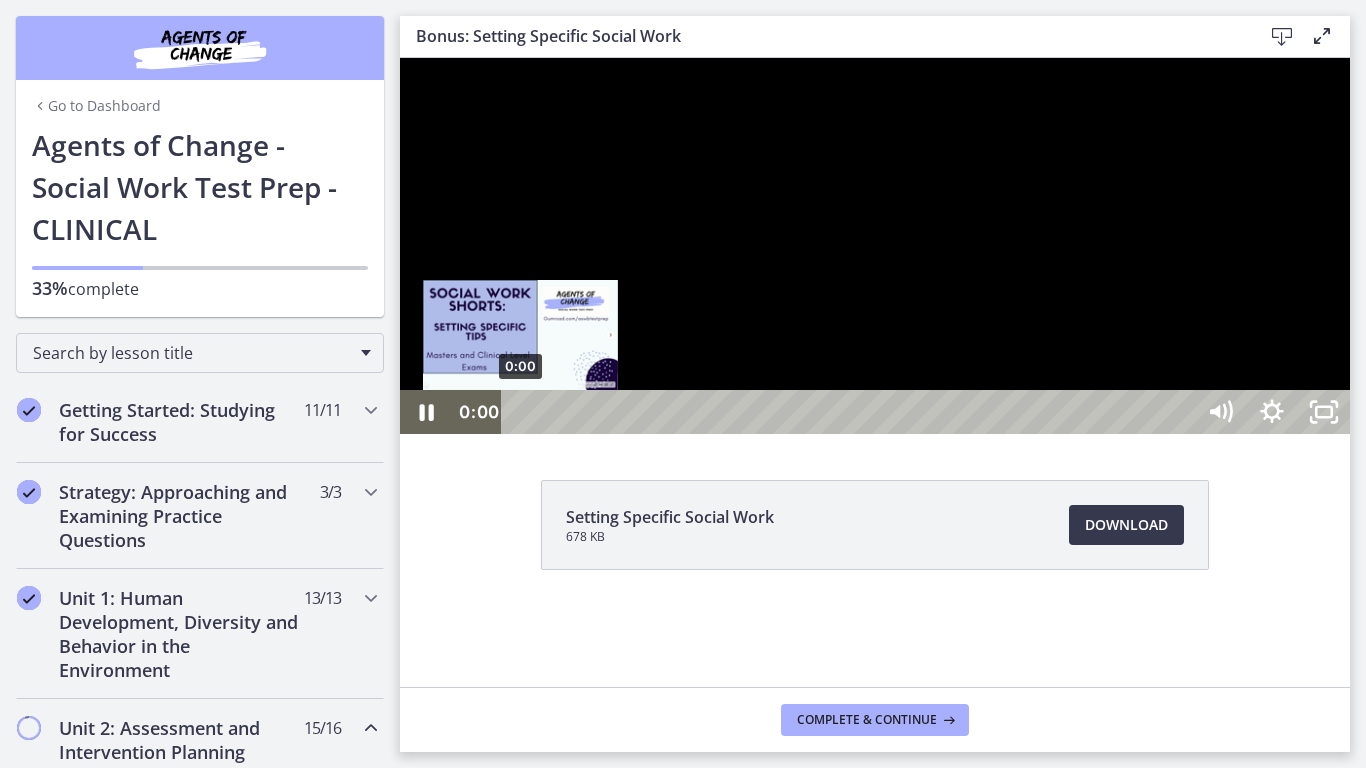 click on "0:00" at bounding box center [851, 412] 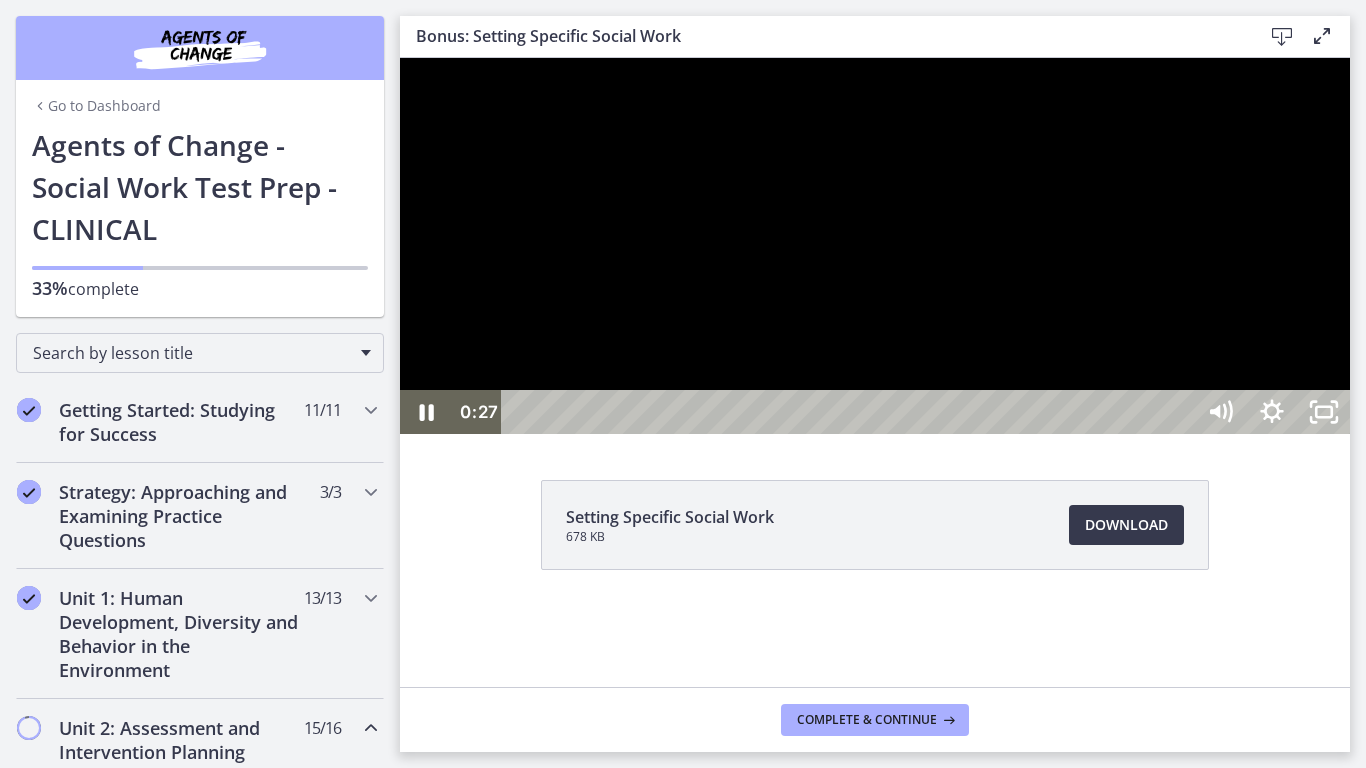 click at bounding box center [875, 246] 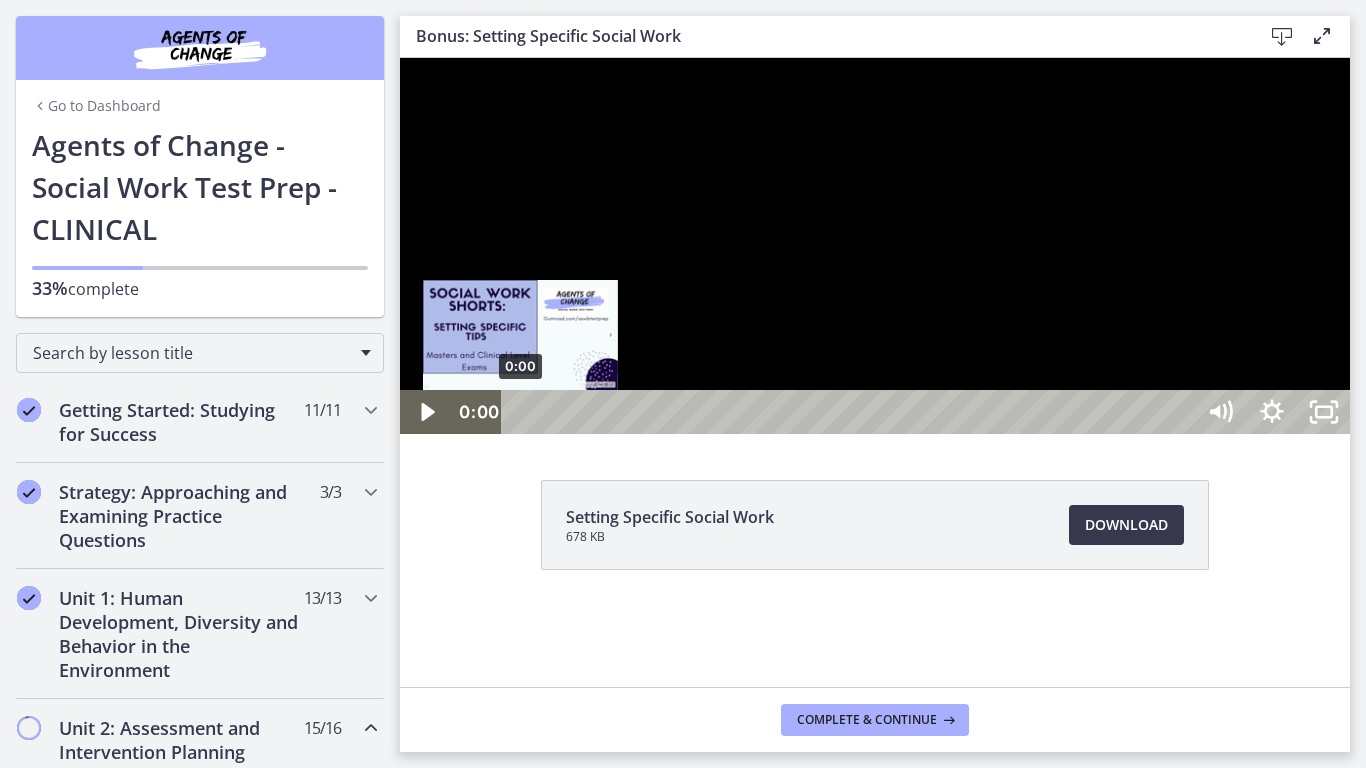 click on "0:00" at bounding box center [851, 412] 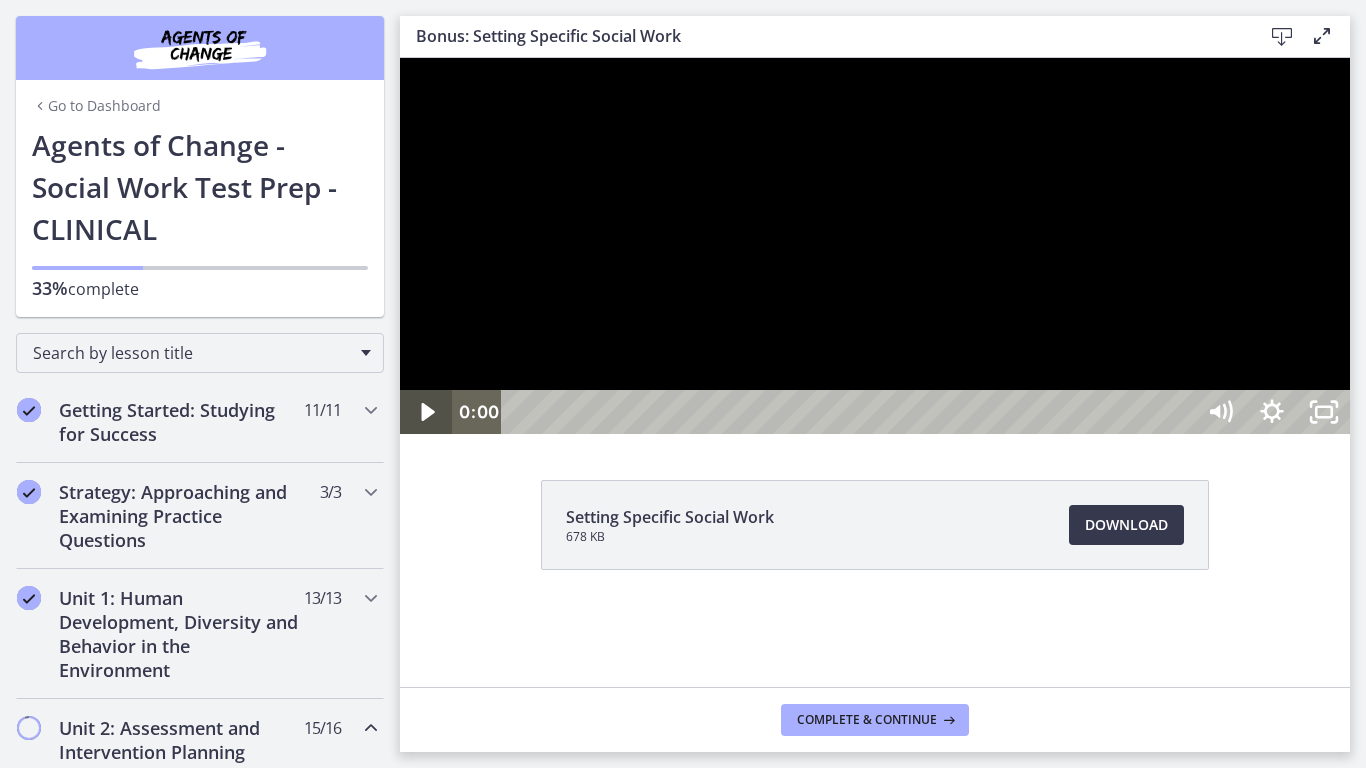 click 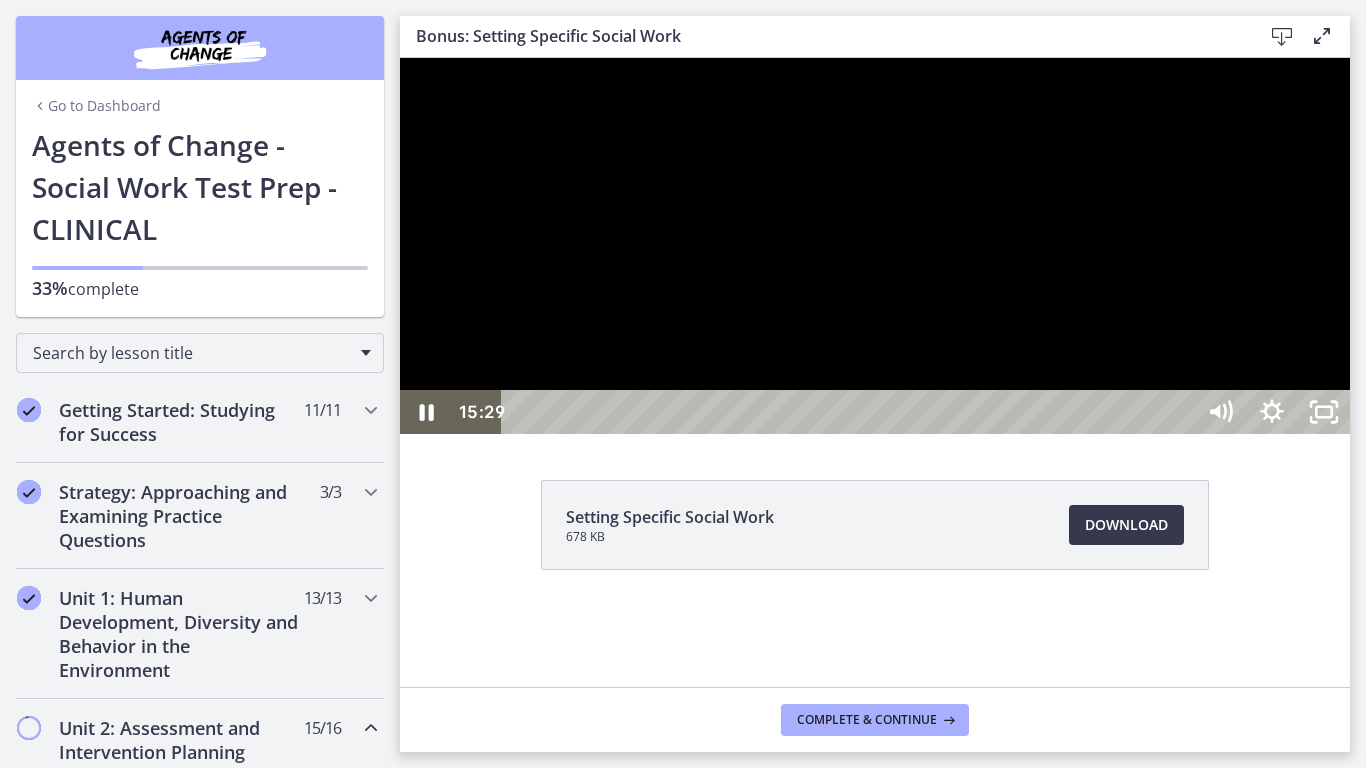 click at bounding box center (875, 246) 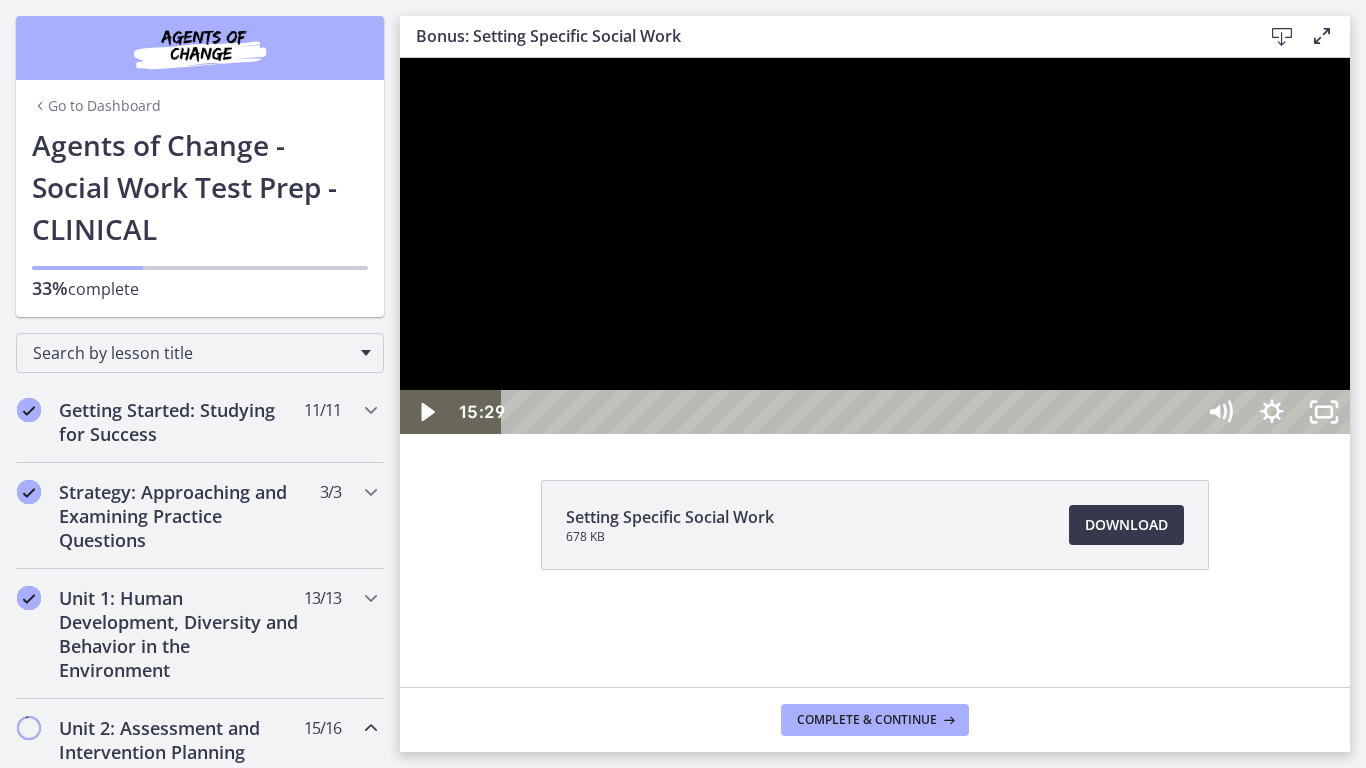 click at bounding box center [875, 246] 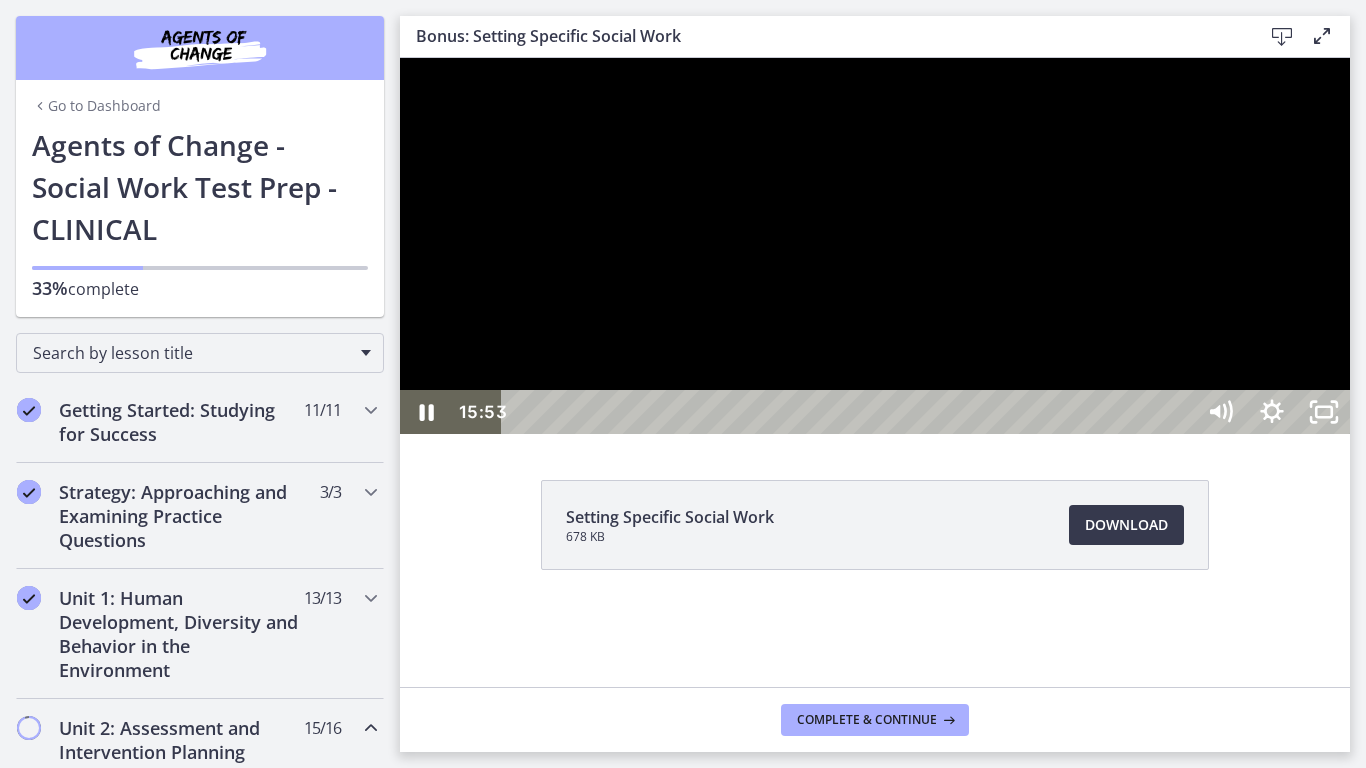 click at bounding box center (875, 246) 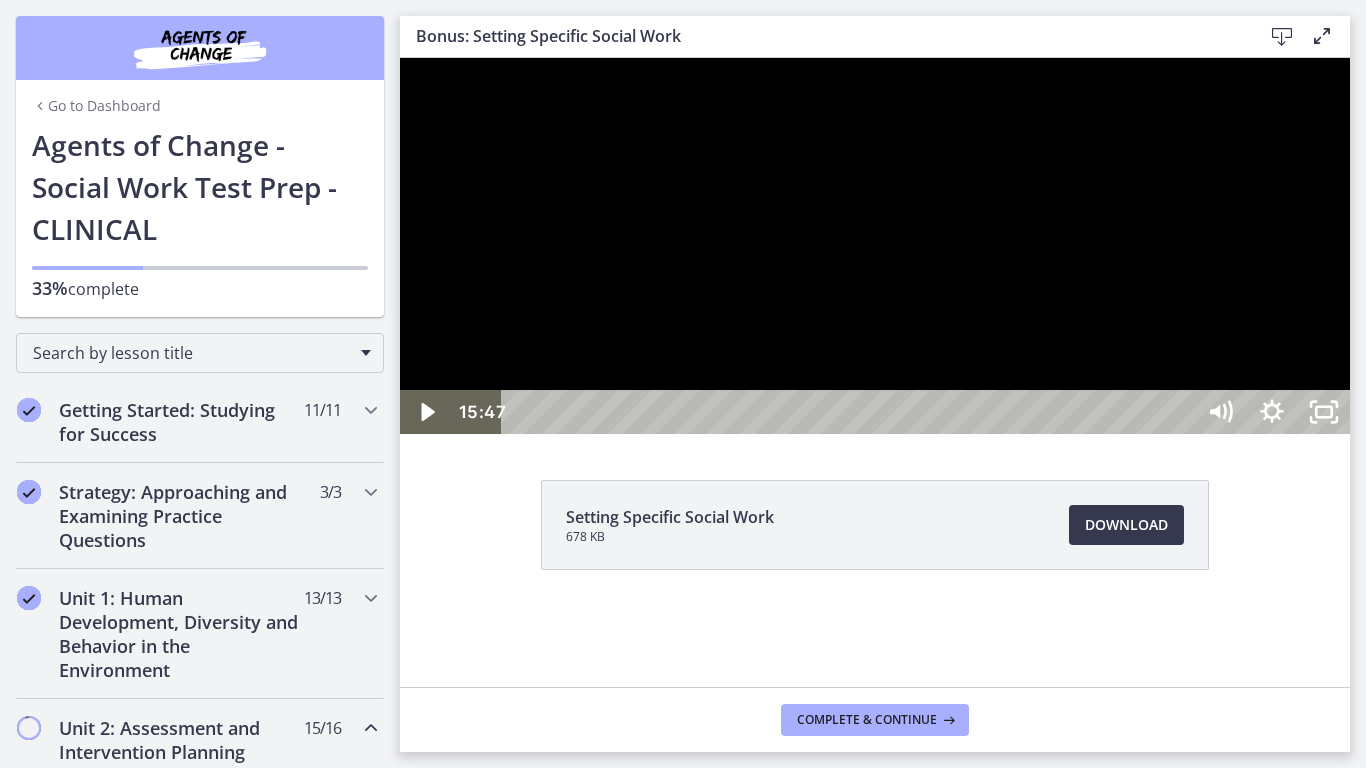 click at bounding box center [875, 246] 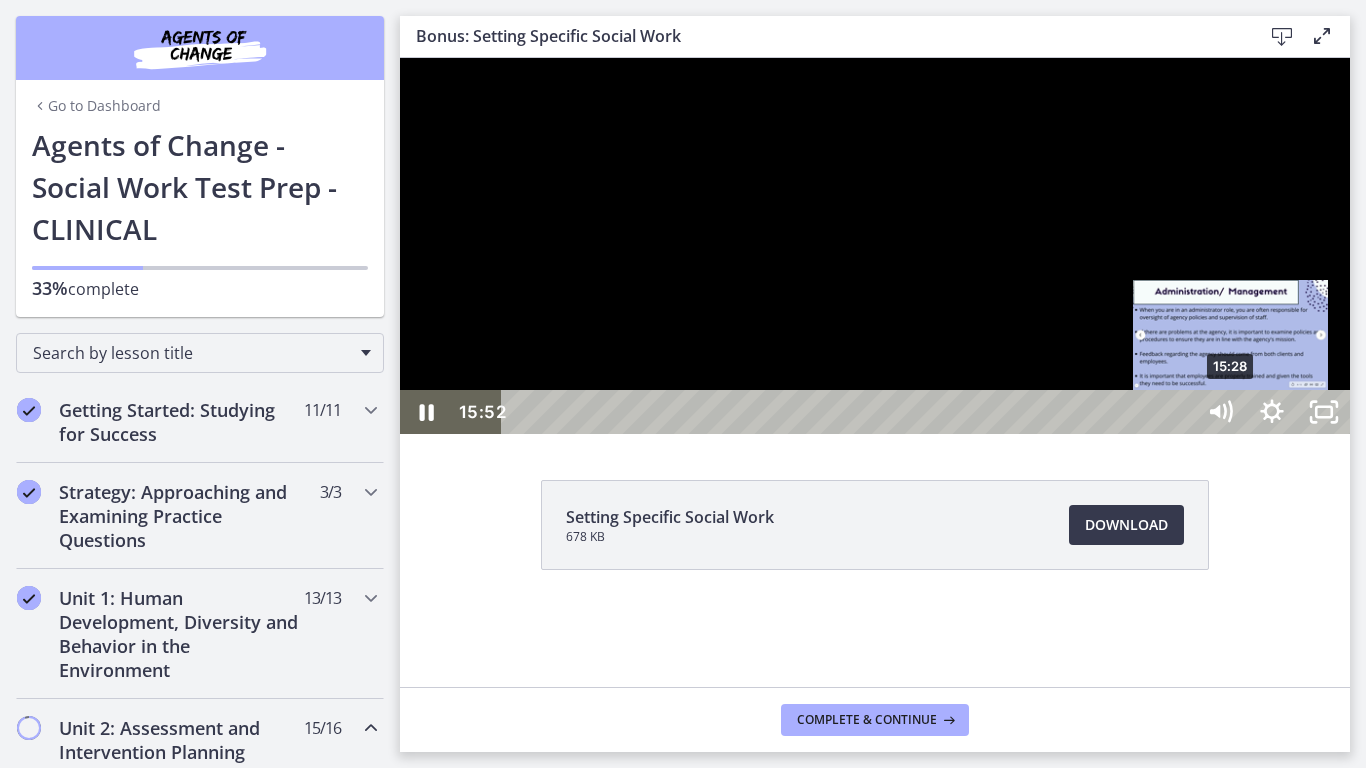 click on "15:28" at bounding box center [851, 412] 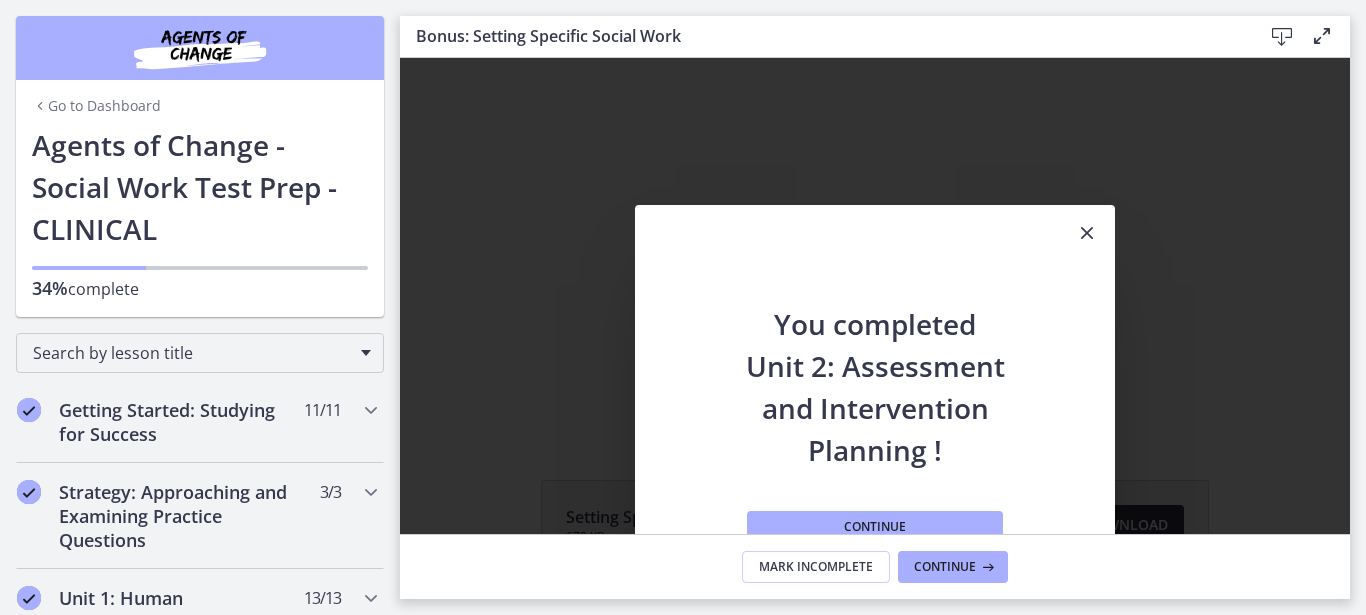 scroll, scrollTop: 0, scrollLeft: 0, axis: both 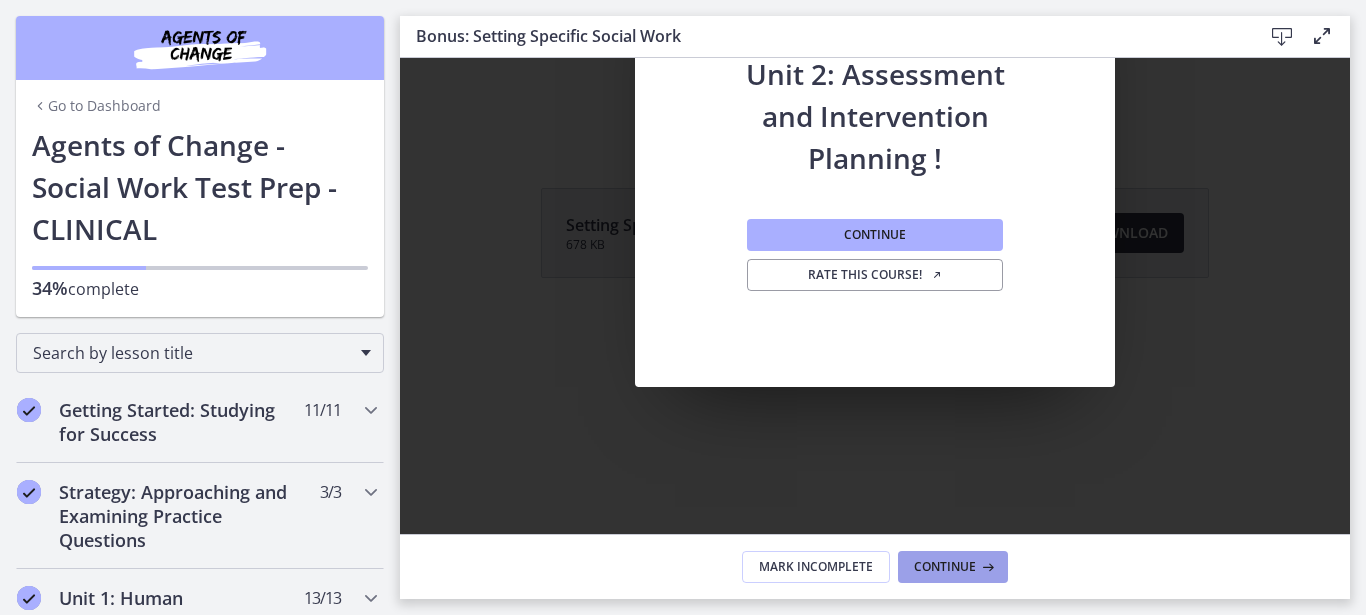 click on "Continue" at bounding box center (945, 567) 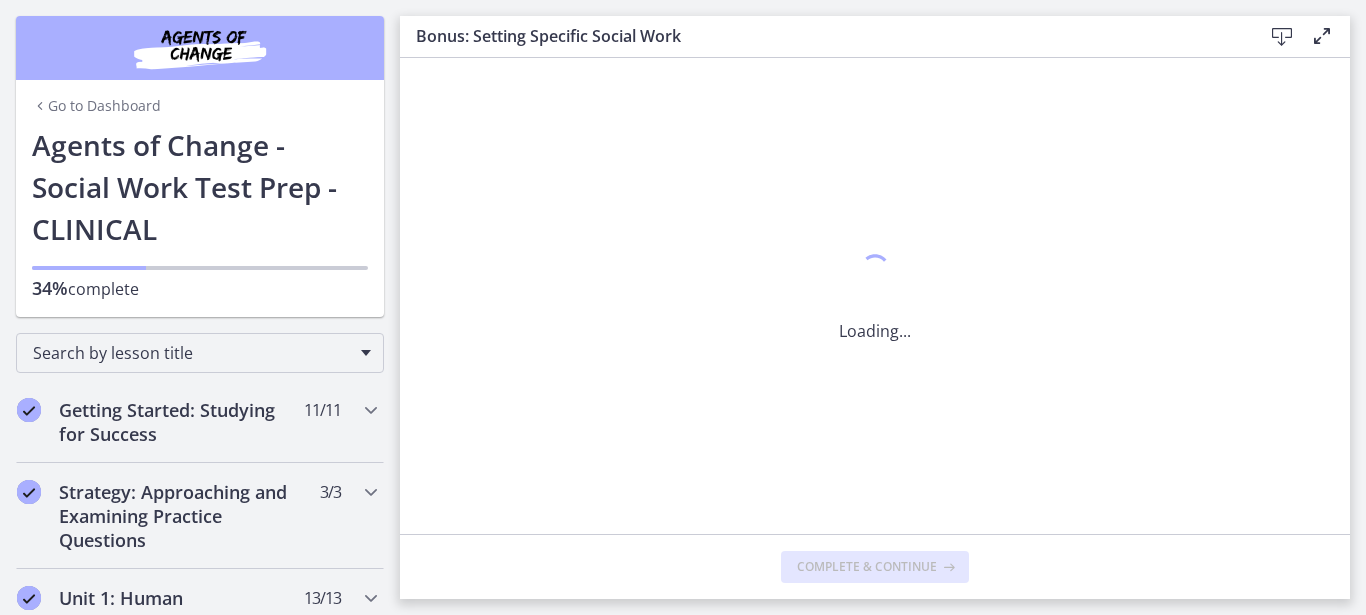 scroll, scrollTop: 0, scrollLeft: 0, axis: both 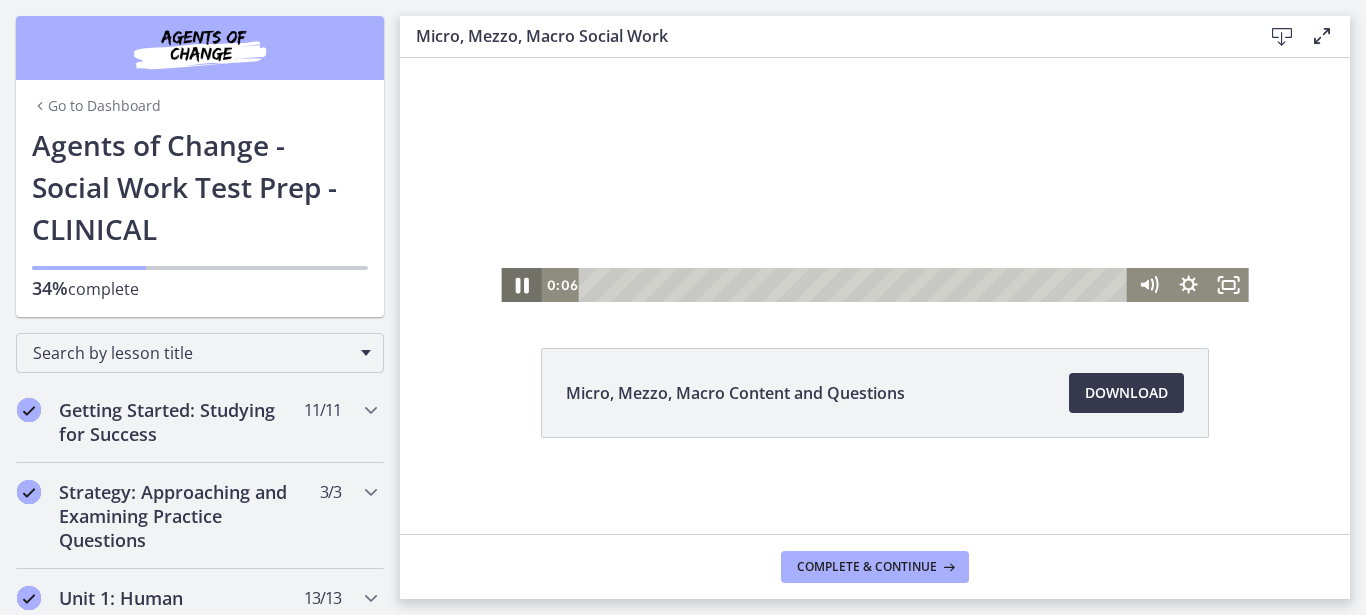 click 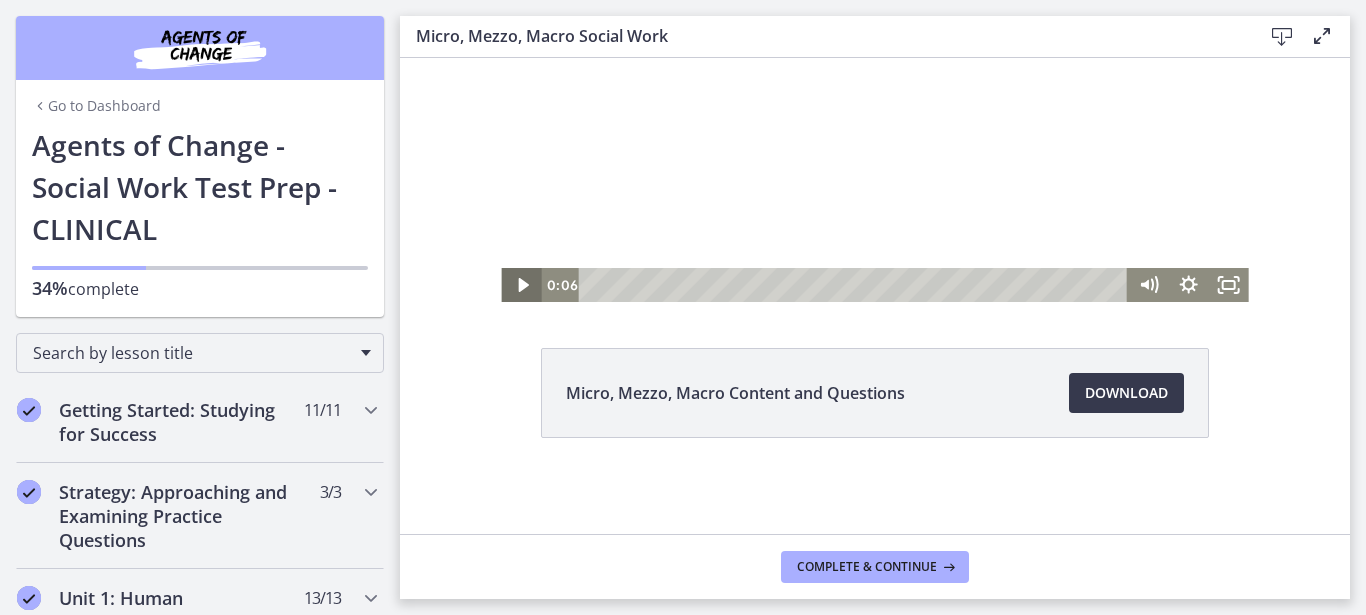 type 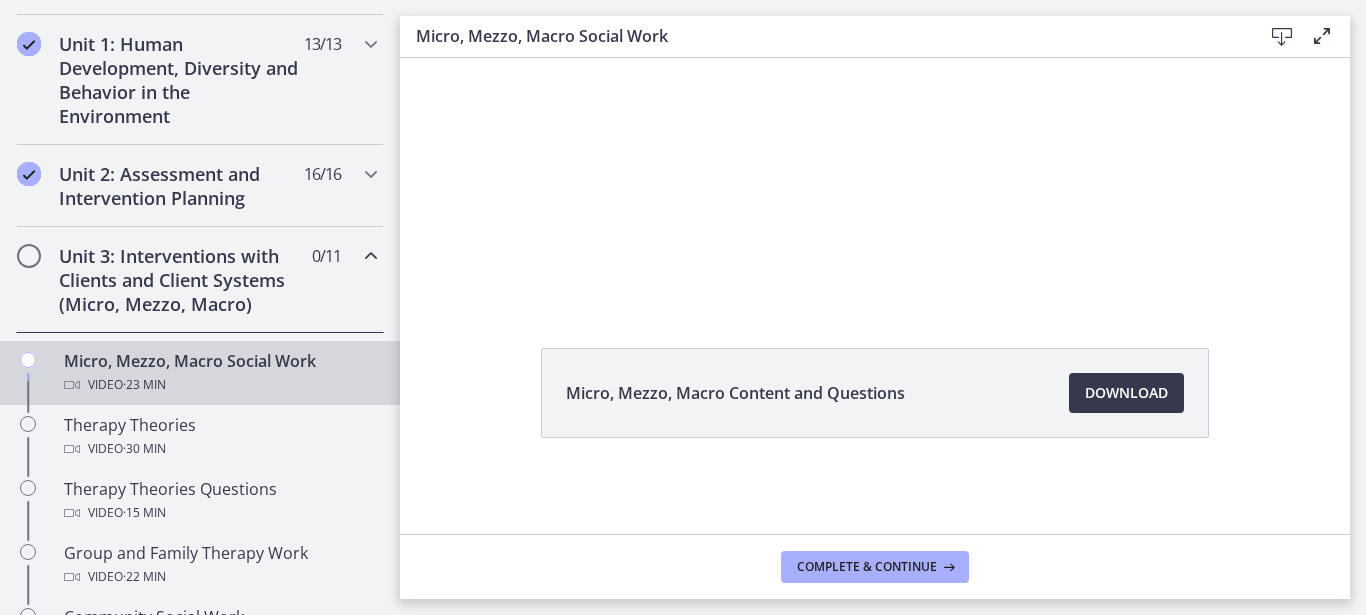 scroll, scrollTop: 0, scrollLeft: 0, axis: both 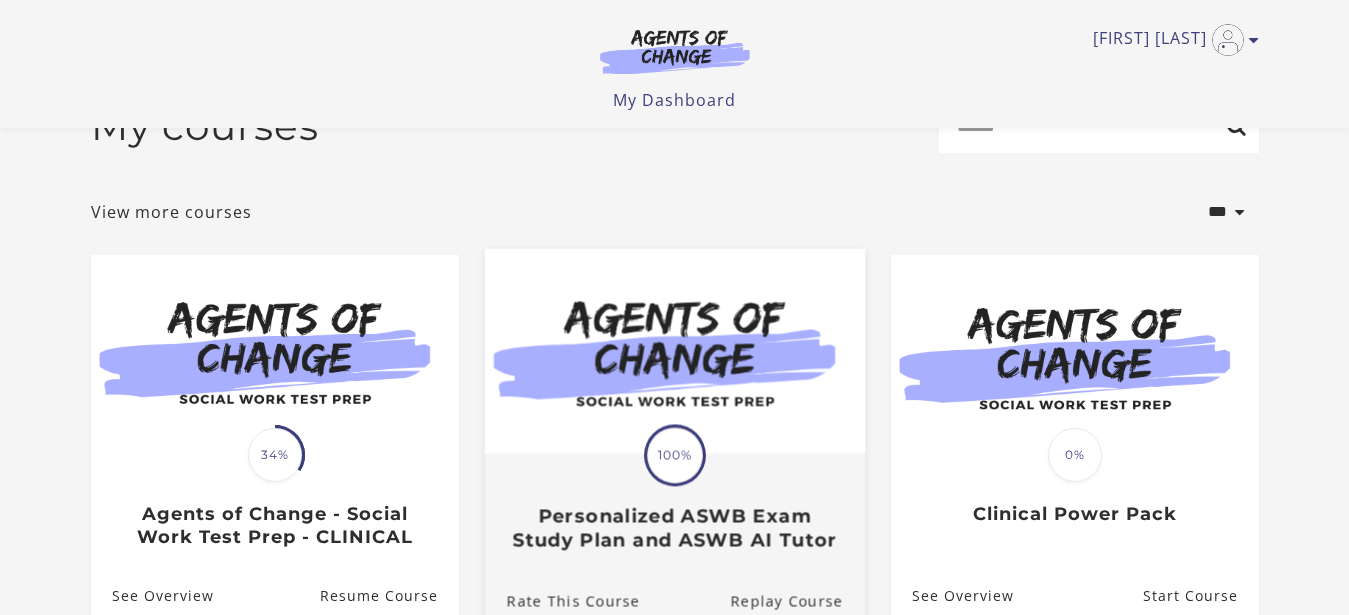 click at bounding box center (675, 455) 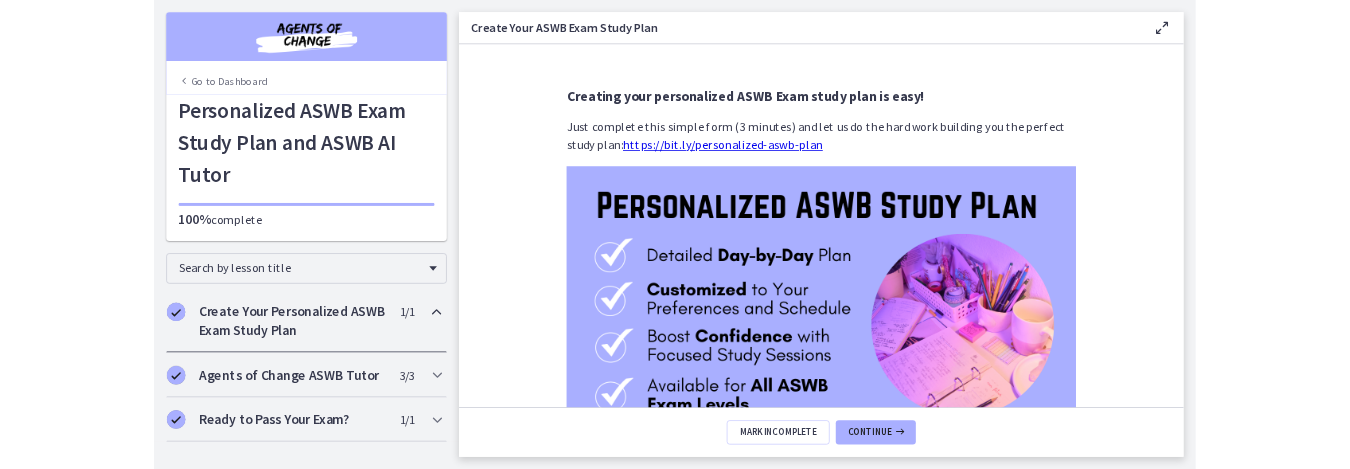 scroll, scrollTop: 0, scrollLeft: 0, axis: both 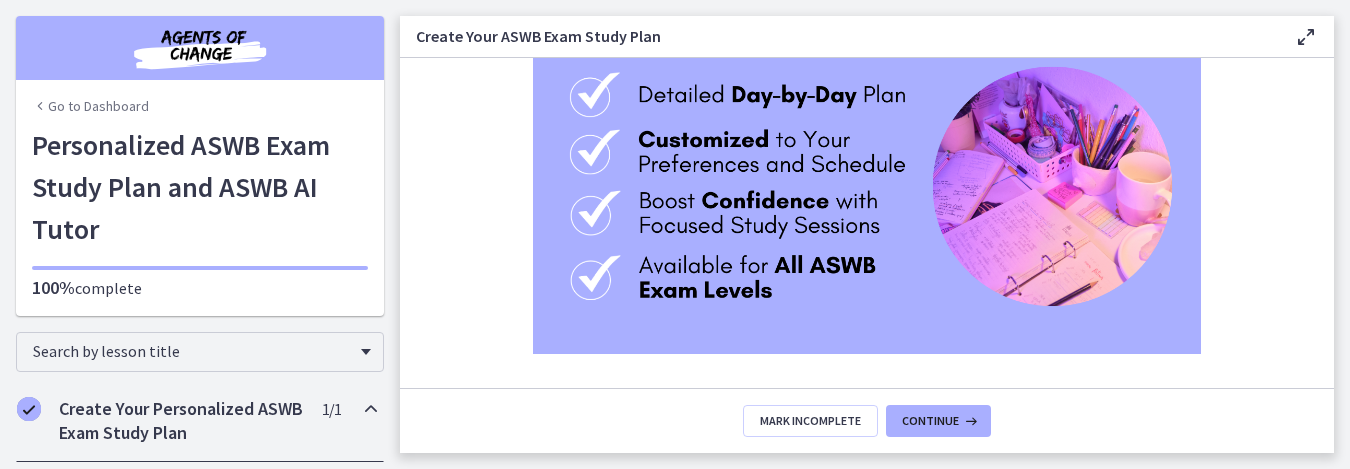 click at bounding box center (1306, 37) 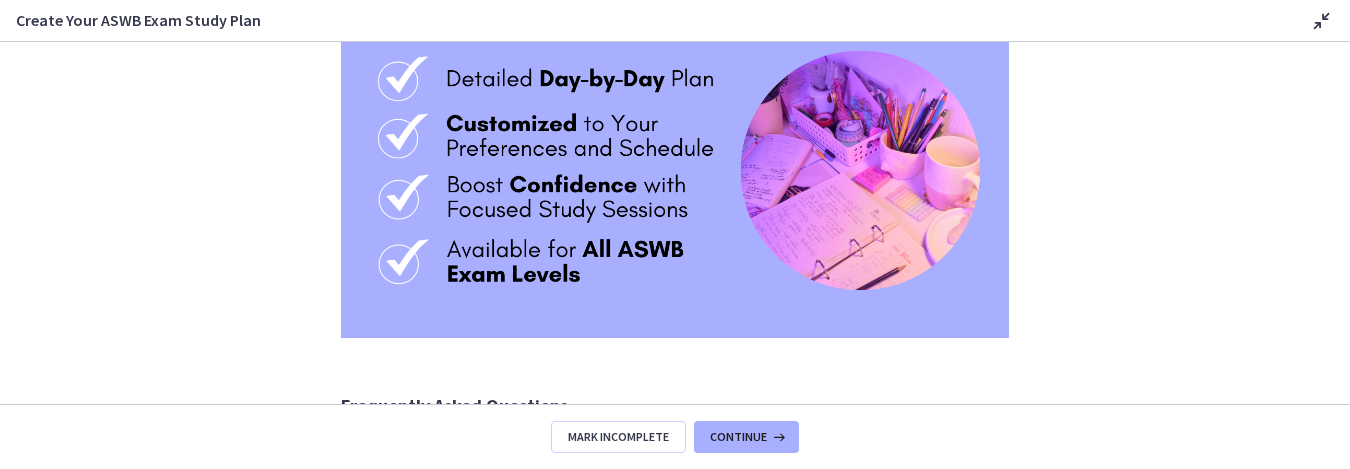 click at bounding box center (1322, 21) 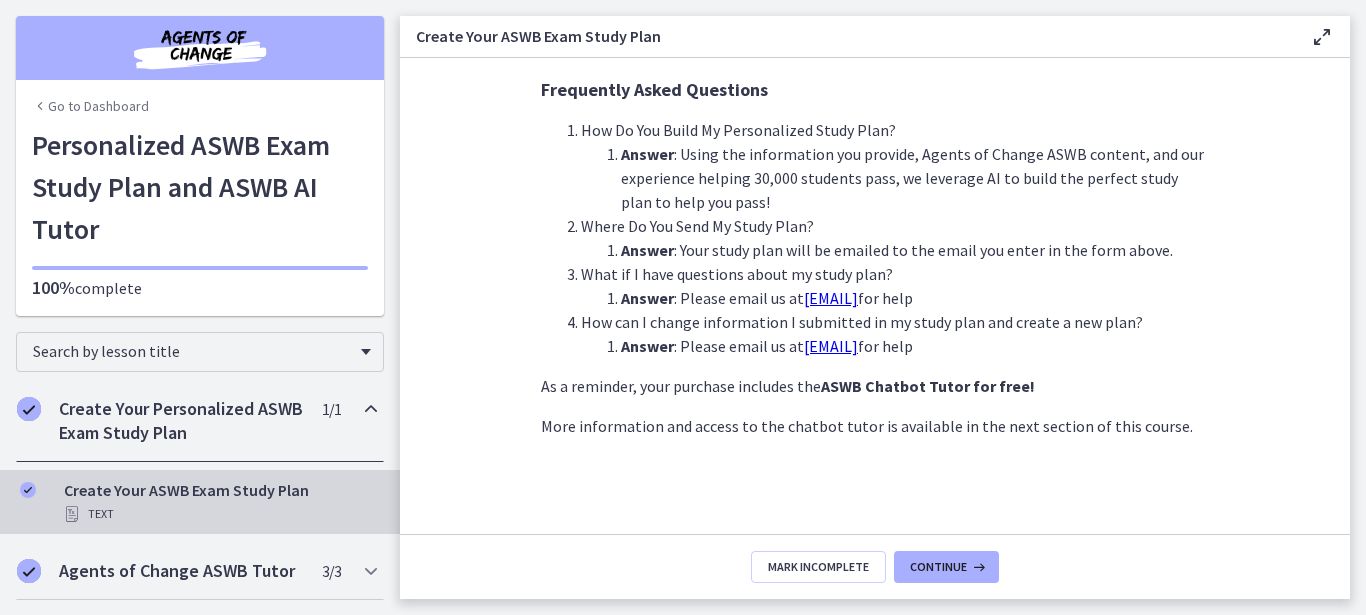 scroll, scrollTop: 573, scrollLeft: 0, axis: vertical 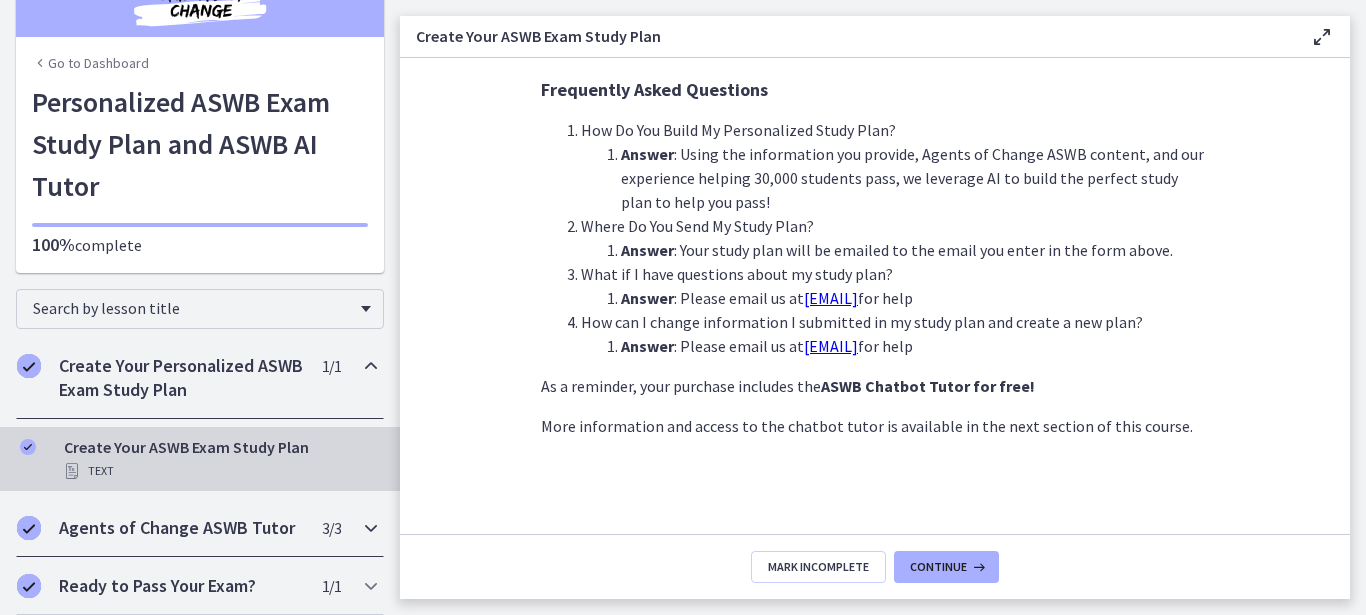 click on "Agents of Change ASWB Tutor" at bounding box center [181, 528] 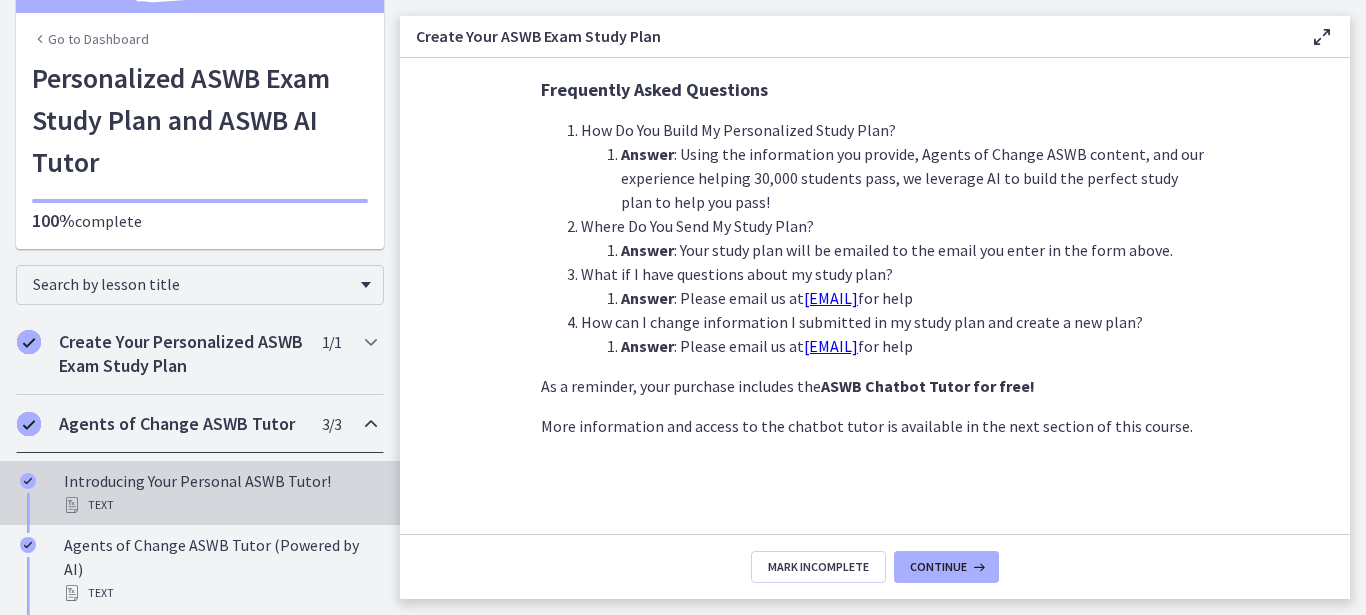 scroll, scrollTop: 187, scrollLeft: 0, axis: vertical 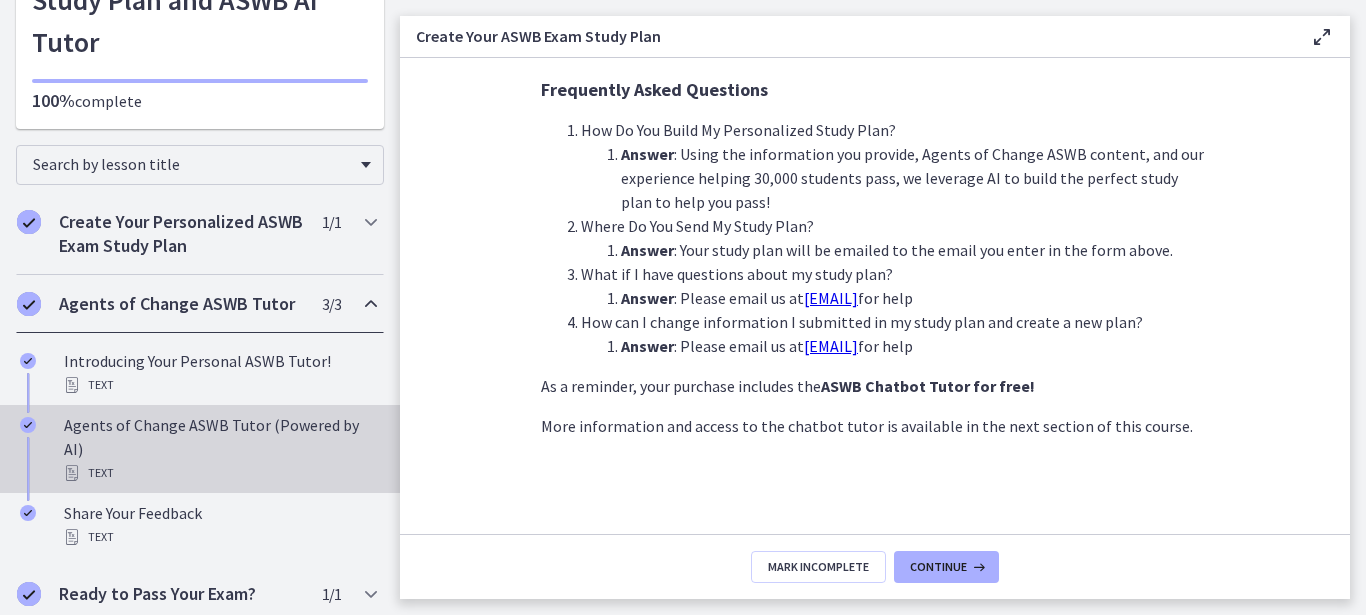 click on "Agents of Change ASWB Tutor (Powered by AI)
Text" at bounding box center [220, 449] 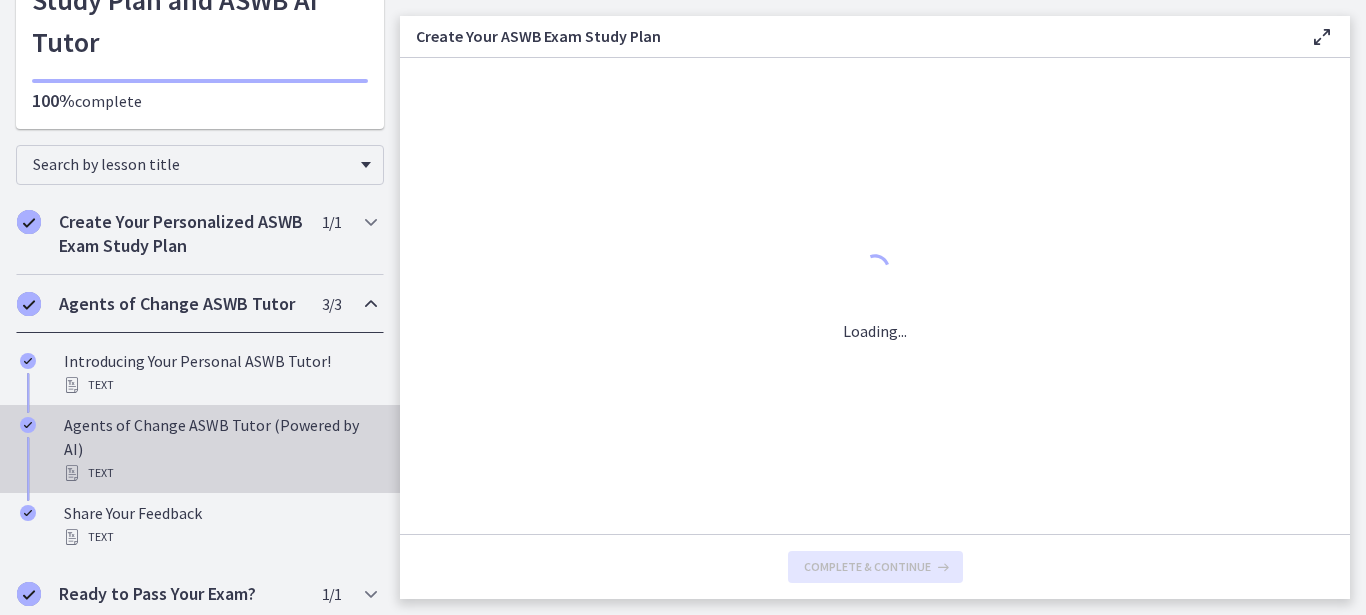 scroll, scrollTop: 0, scrollLeft: 0, axis: both 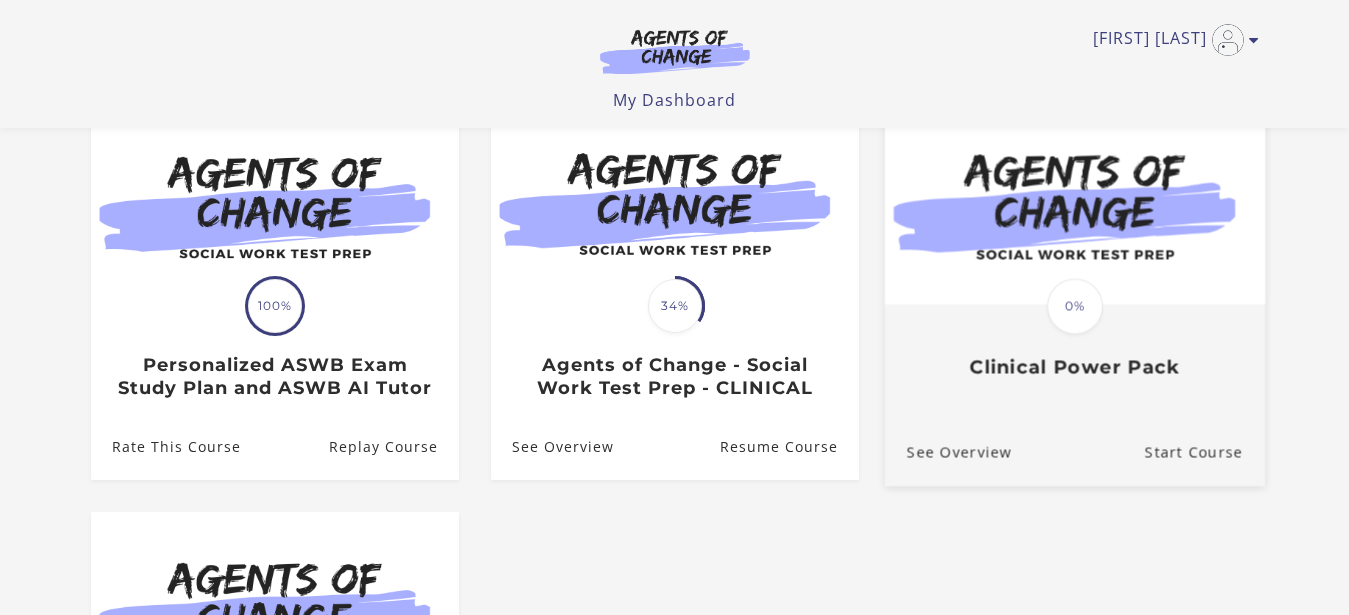 click on "Clinical Power Pack" at bounding box center [1074, 367] 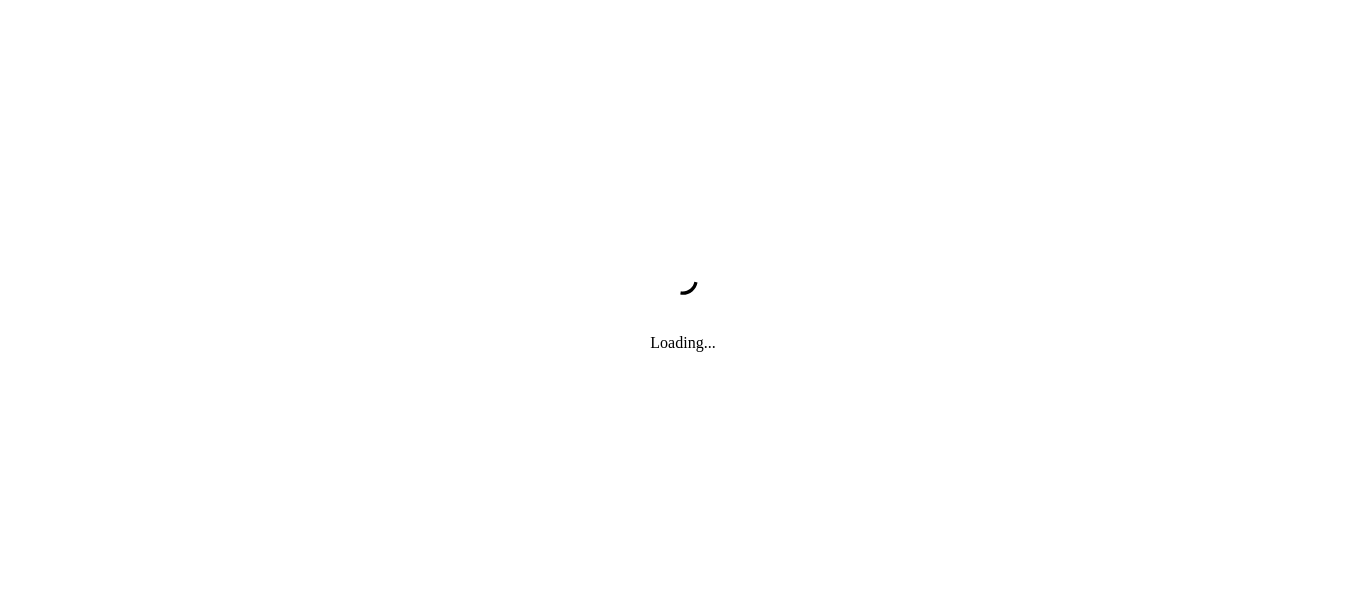 scroll, scrollTop: 0, scrollLeft: 0, axis: both 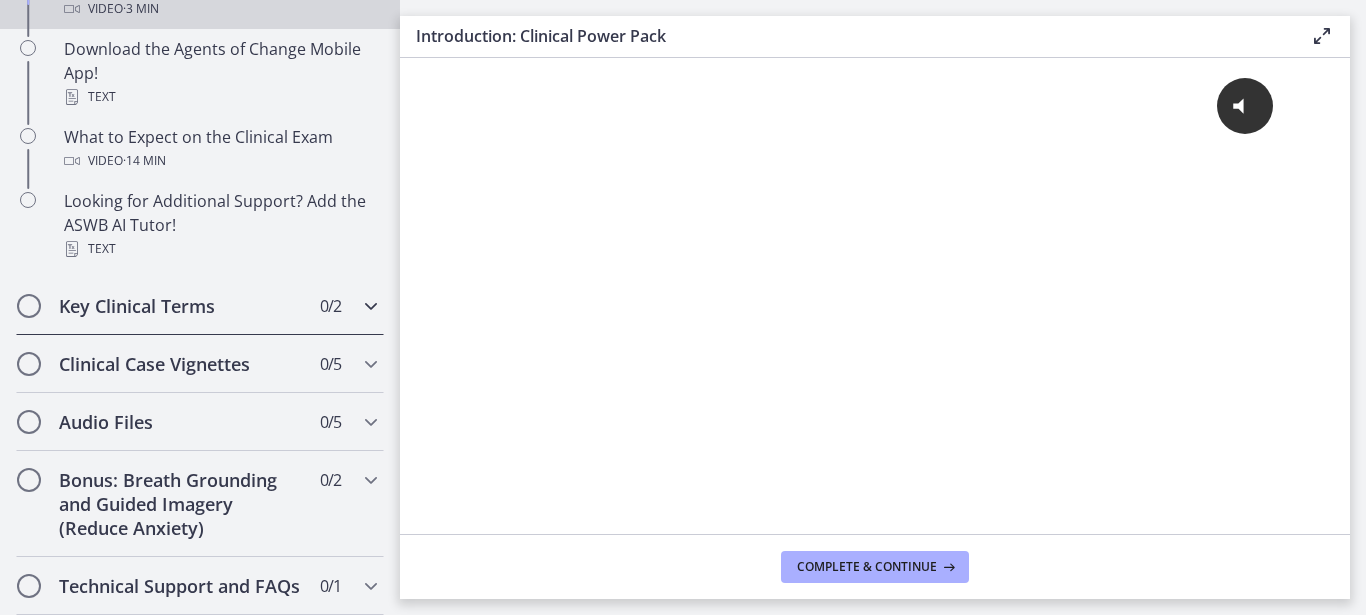 click at bounding box center [371, 306] 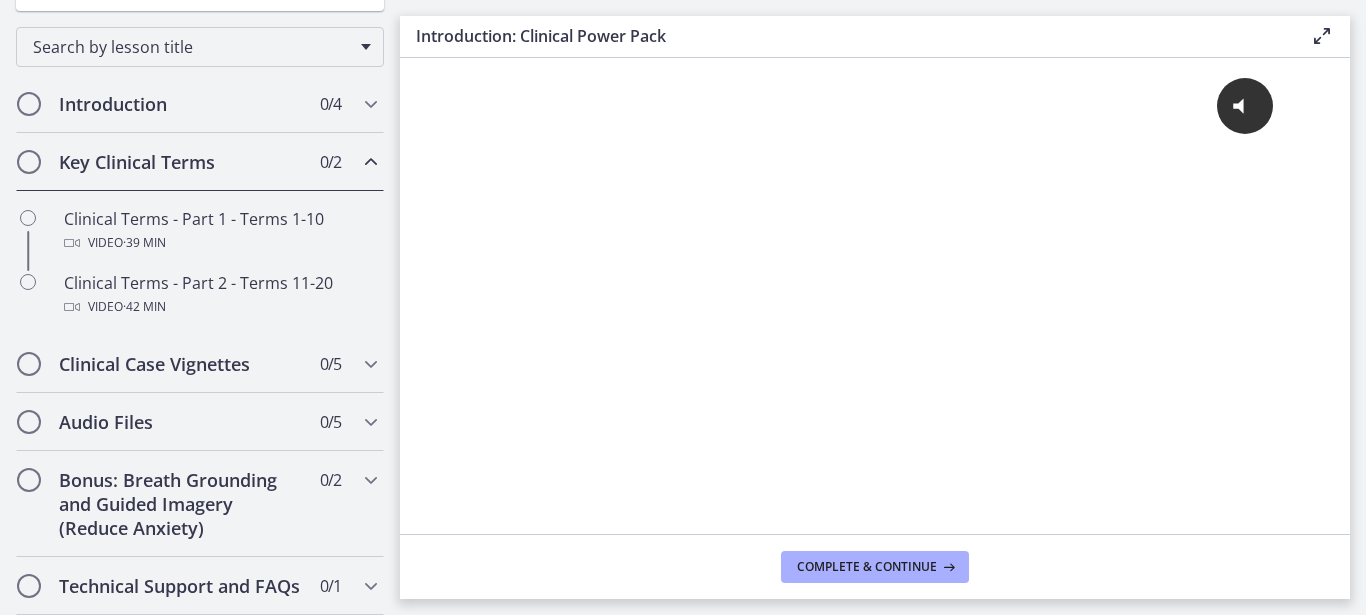 scroll, scrollTop: 246, scrollLeft: 0, axis: vertical 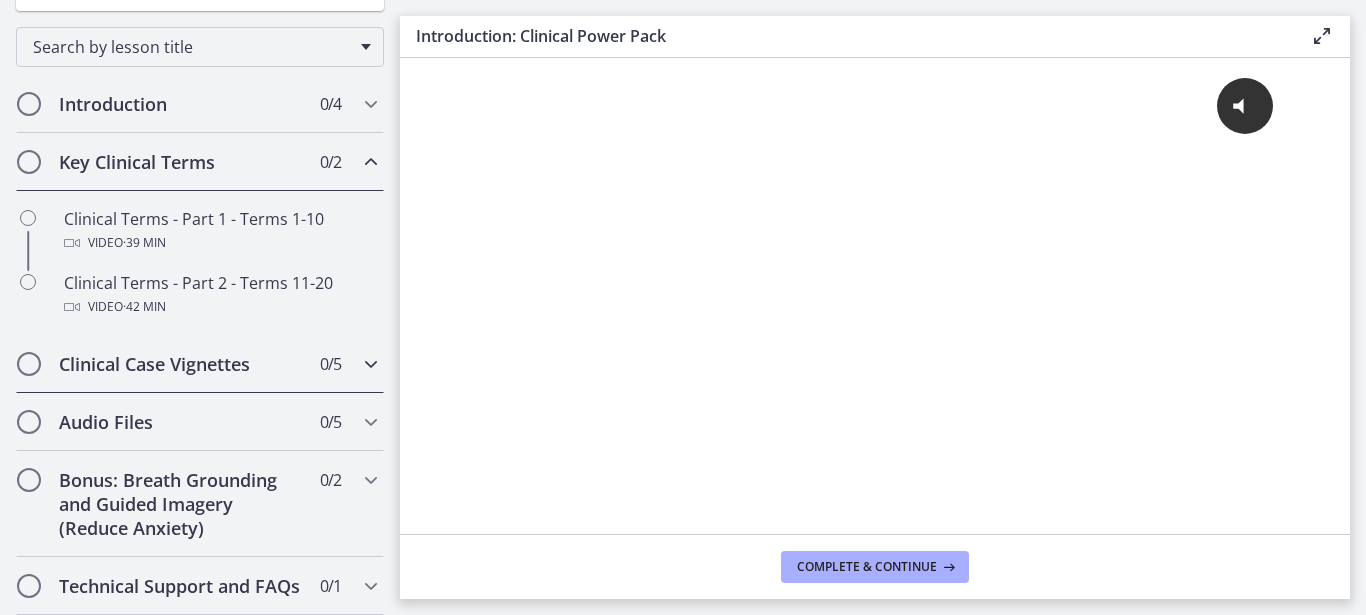 click at bounding box center [371, 364] 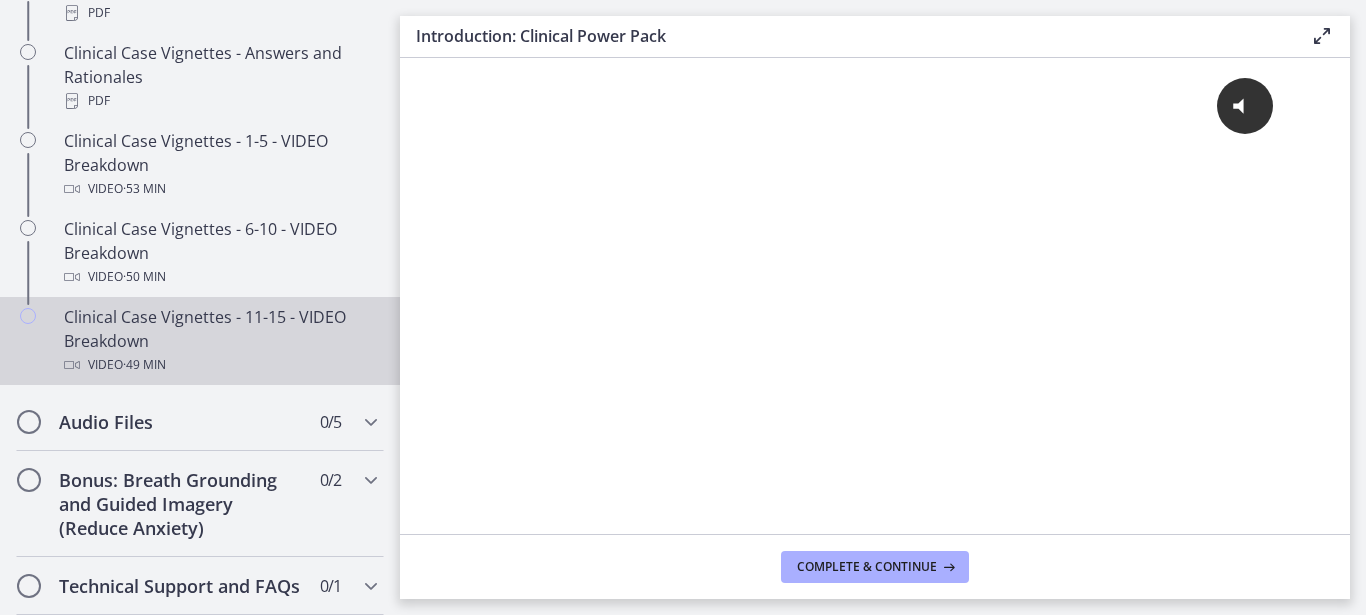 scroll, scrollTop: 534, scrollLeft: 0, axis: vertical 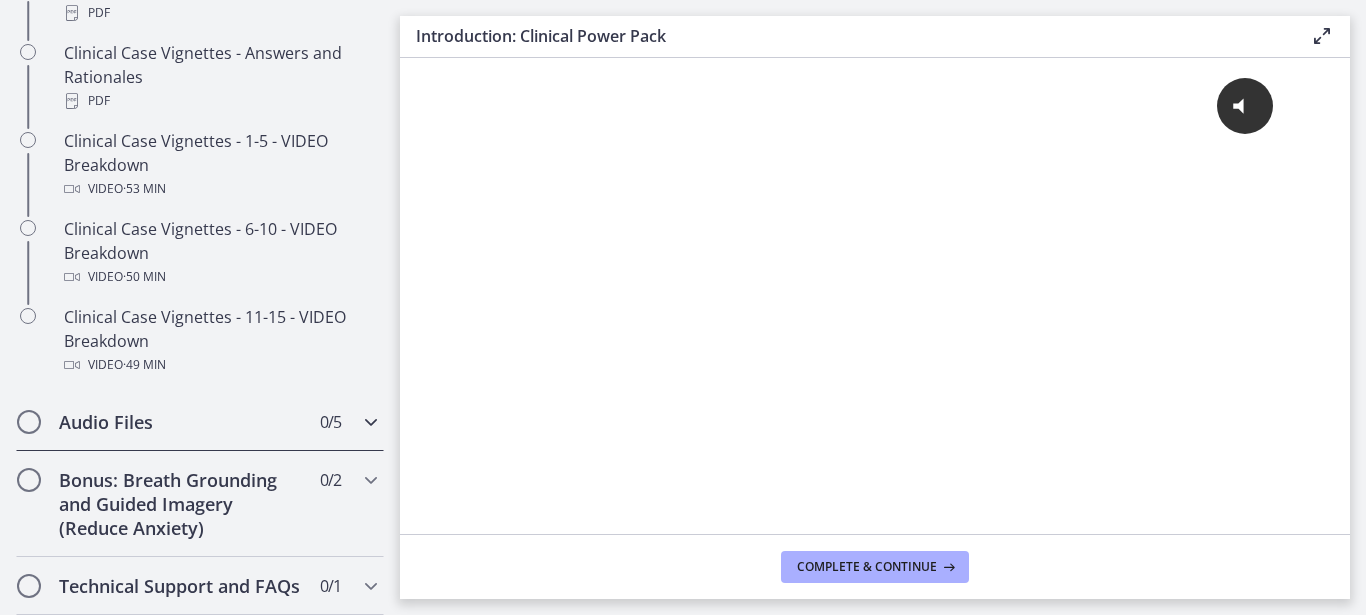 click on "Audio Files" at bounding box center [181, 422] 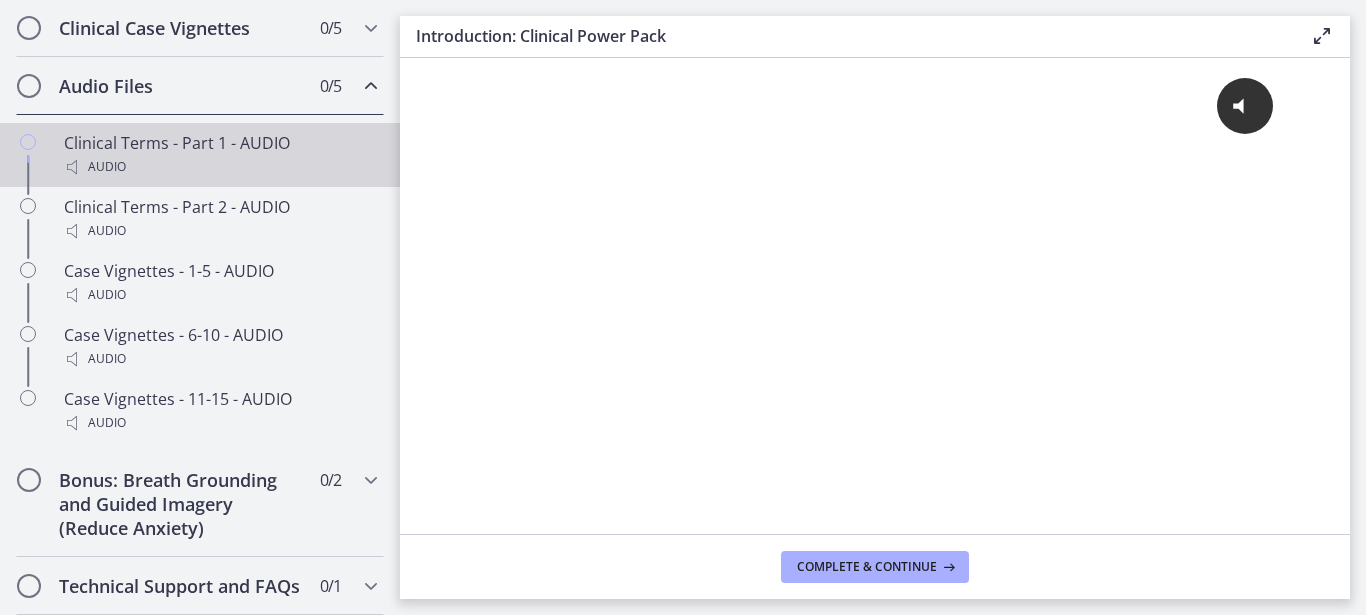 scroll, scrollTop: 438, scrollLeft: 0, axis: vertical 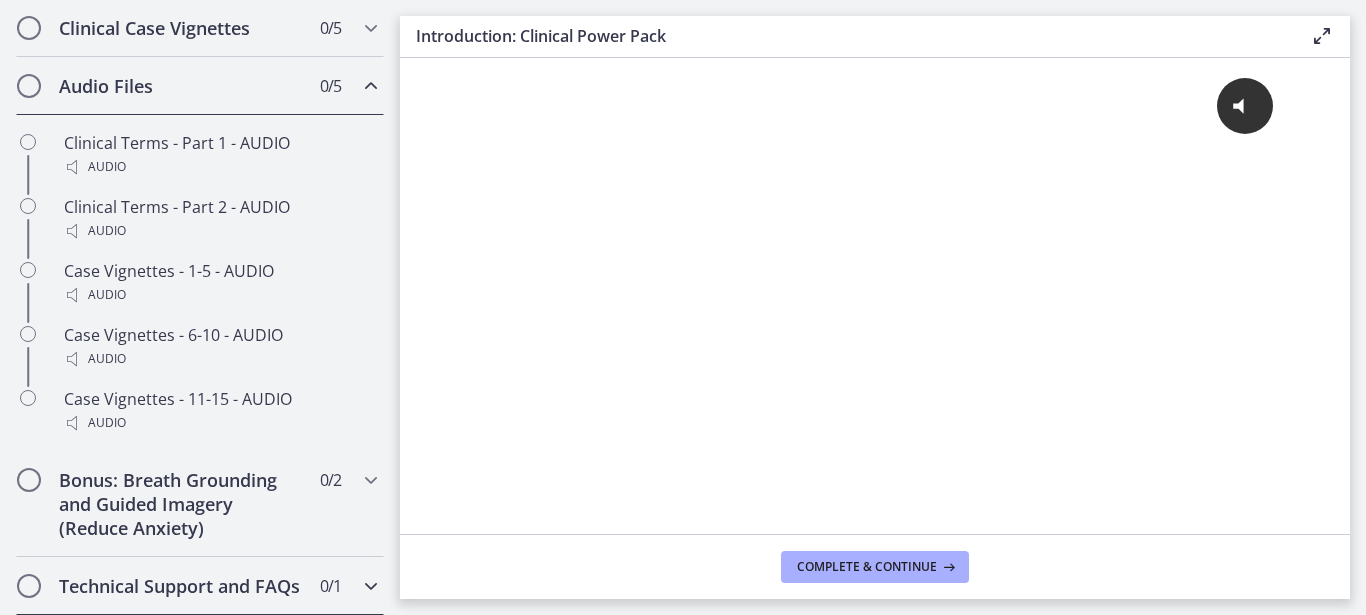 click on "Technical Support and FAQs" at bounding box center (181, 586) 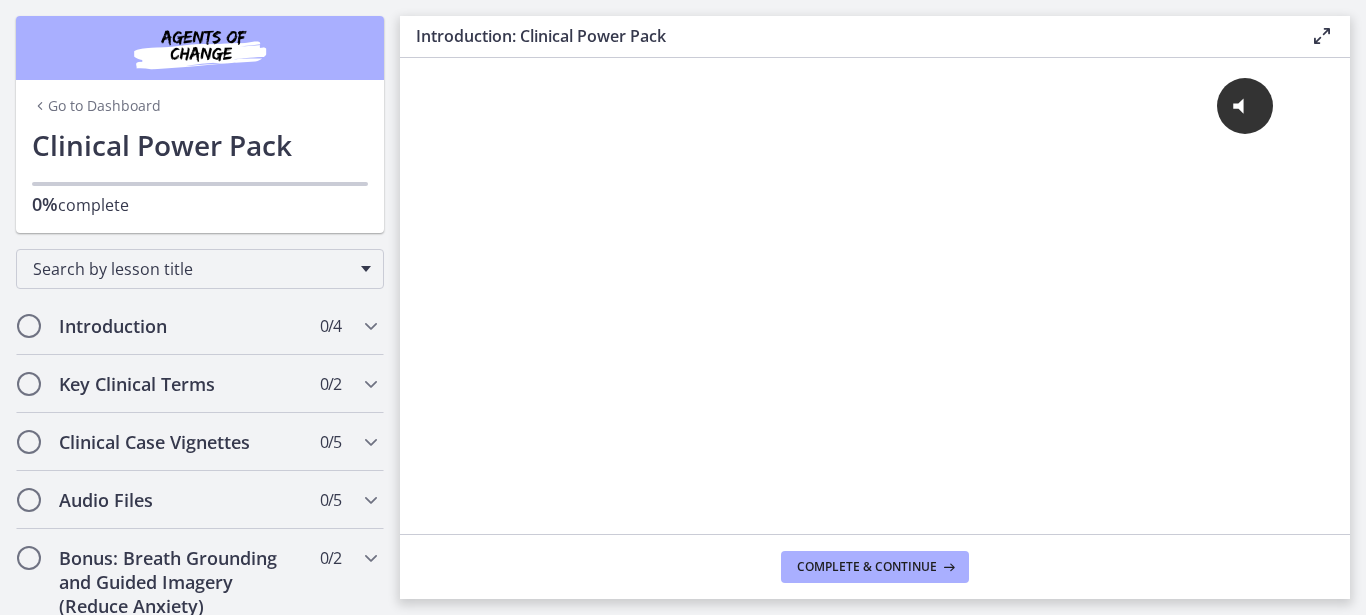 scroll, scrollTop: 132, scrollLeft: 0, axis: vertical 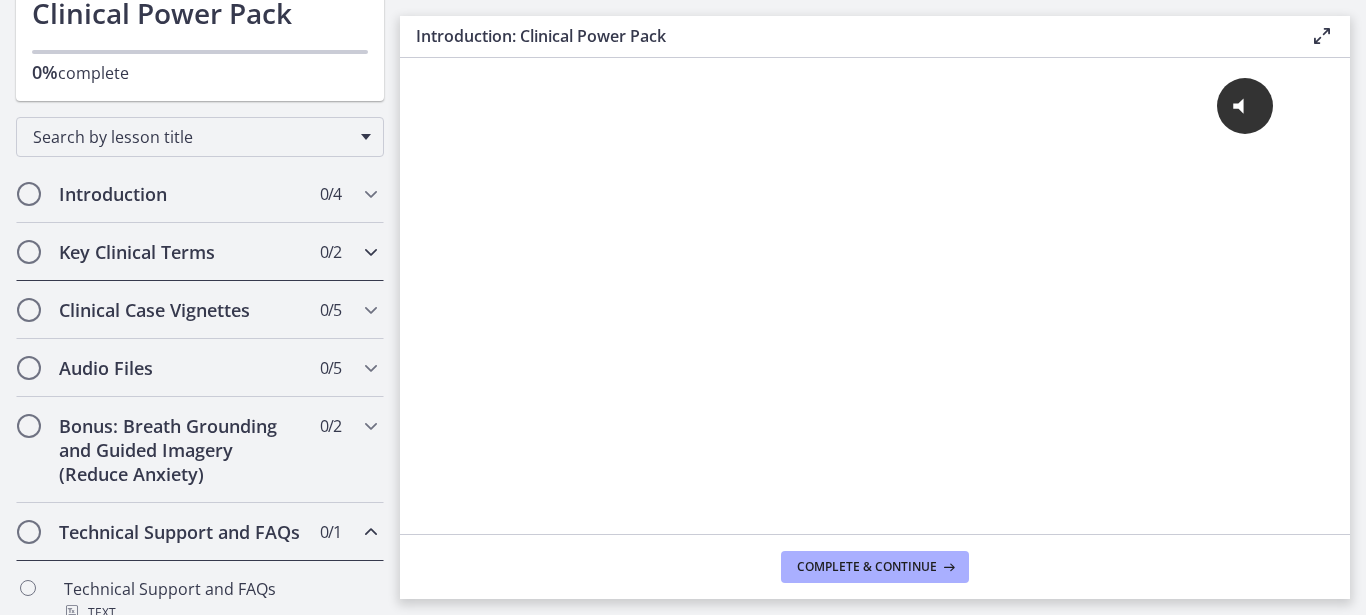 click at bounding box center (371, 252) 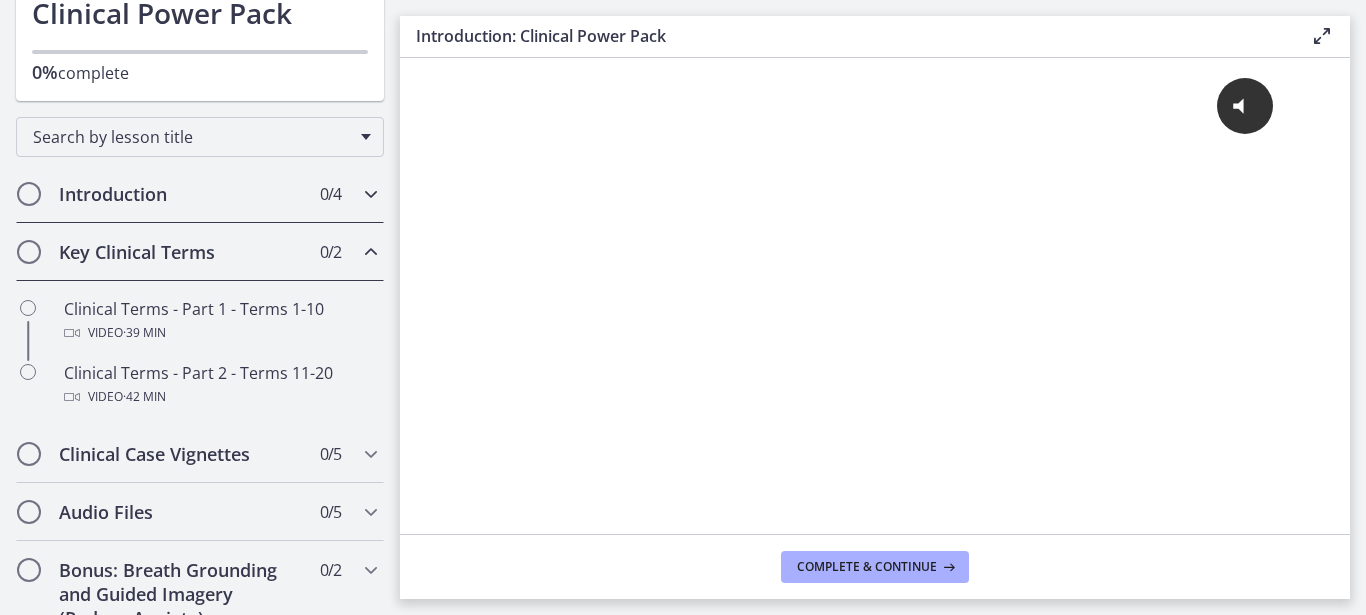 scroll, scrollTop: 0, scrollLeft: 0, axis: both 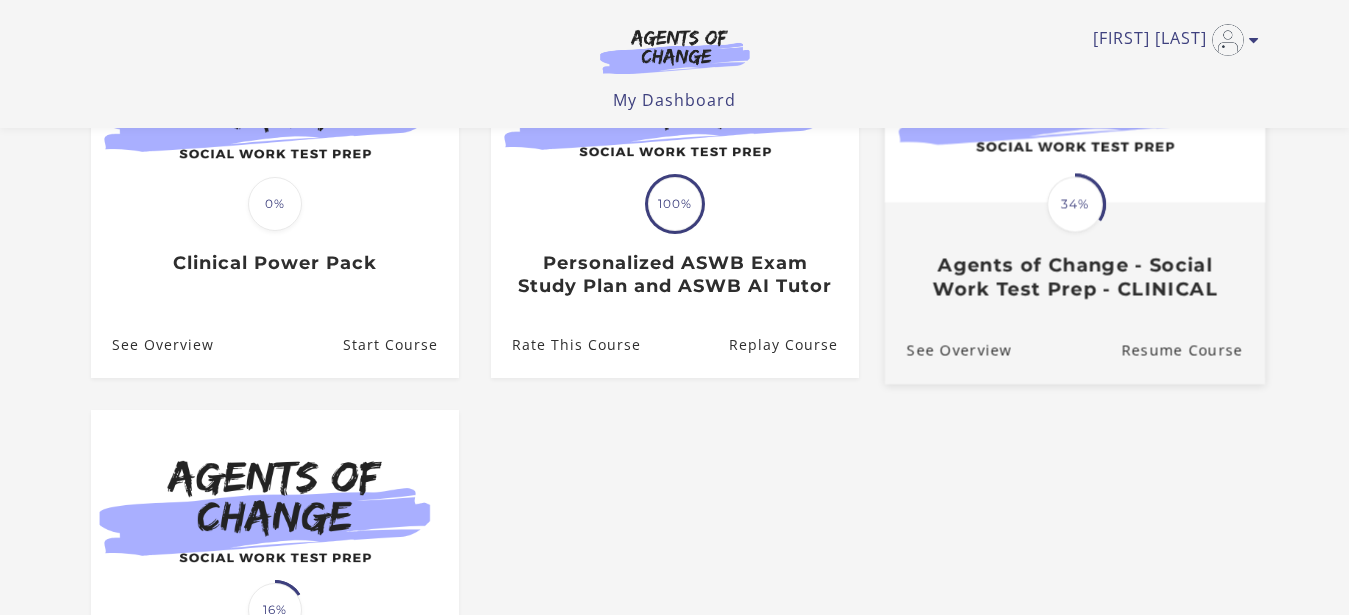 click on "Agents of Change - Social Work Test Prep - CLINICAL" at bounding box center [1074, 277] 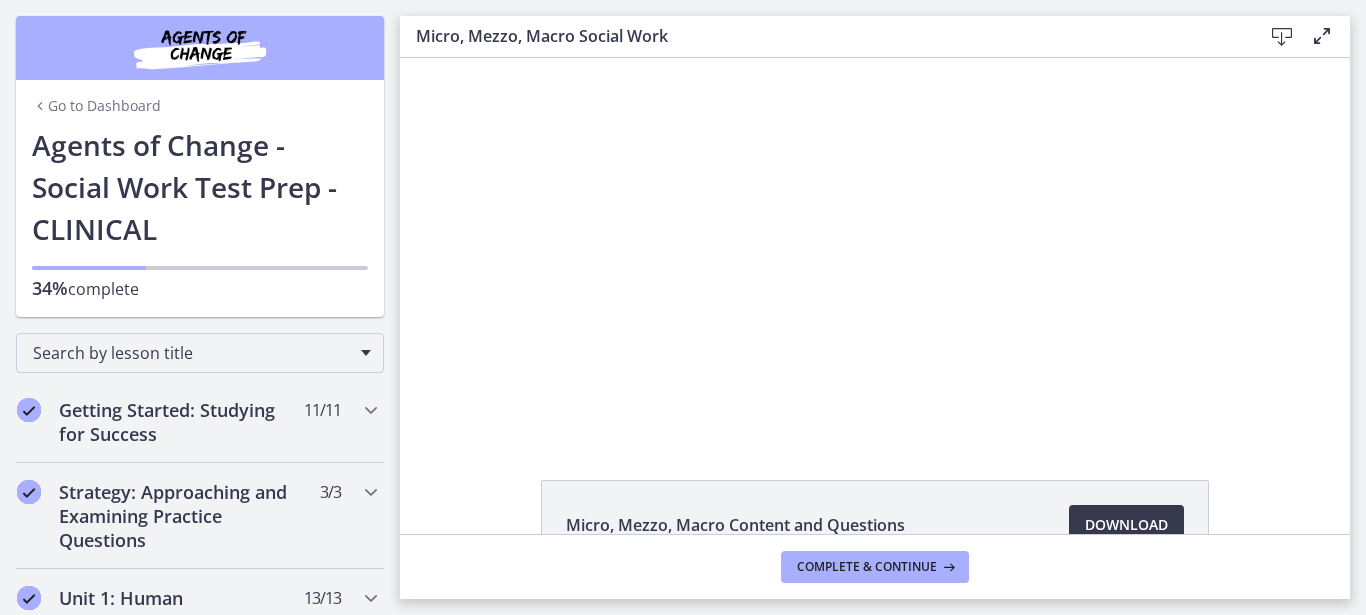 scroll, scrollTop: 0, scrollLeft: 0, axis: both 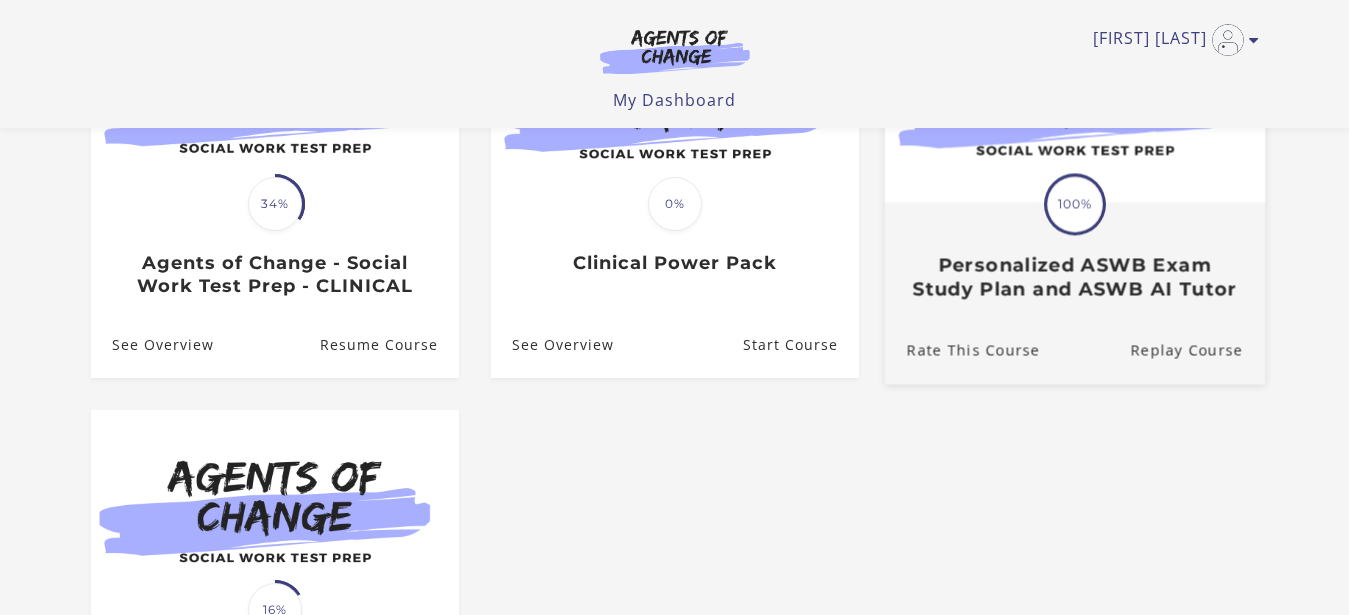 click on "Translation missing: en.liquid.partials.dashboard_course_card.progress_description: 100%
100%
Personalized ASWB Exam Study Plan and ASWB AI Tutor" at bounding box center (1074, 252) 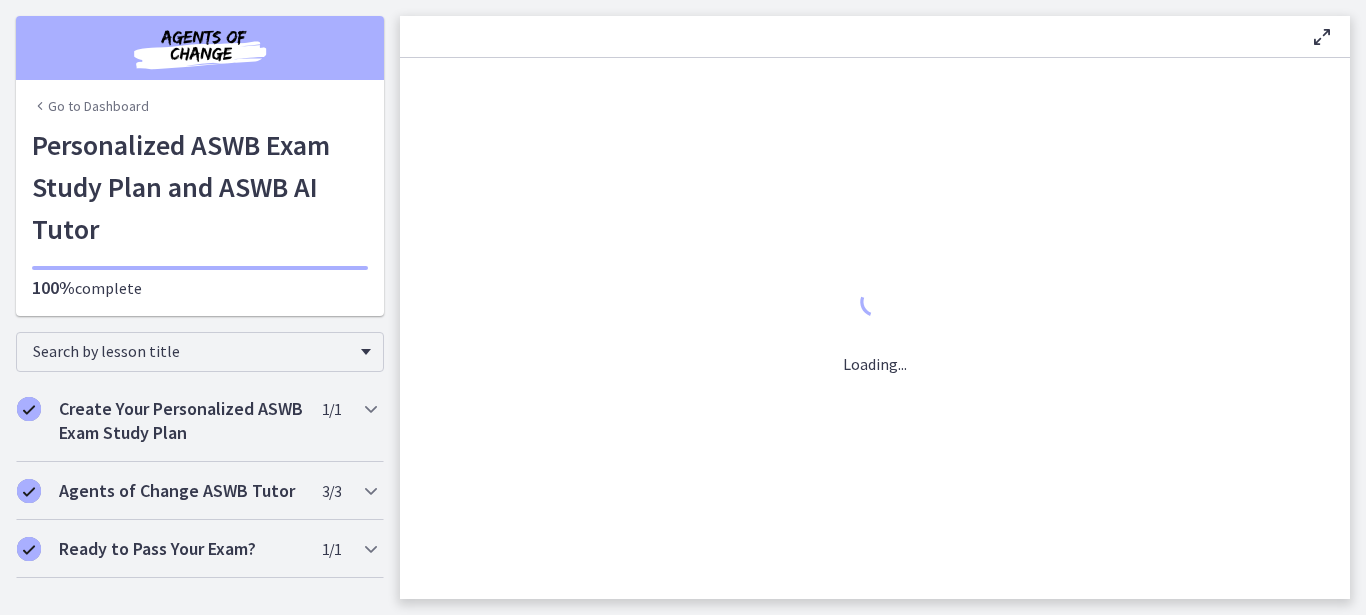 scroll, scrollTop: 0, scrollLeft: 0, axis: both 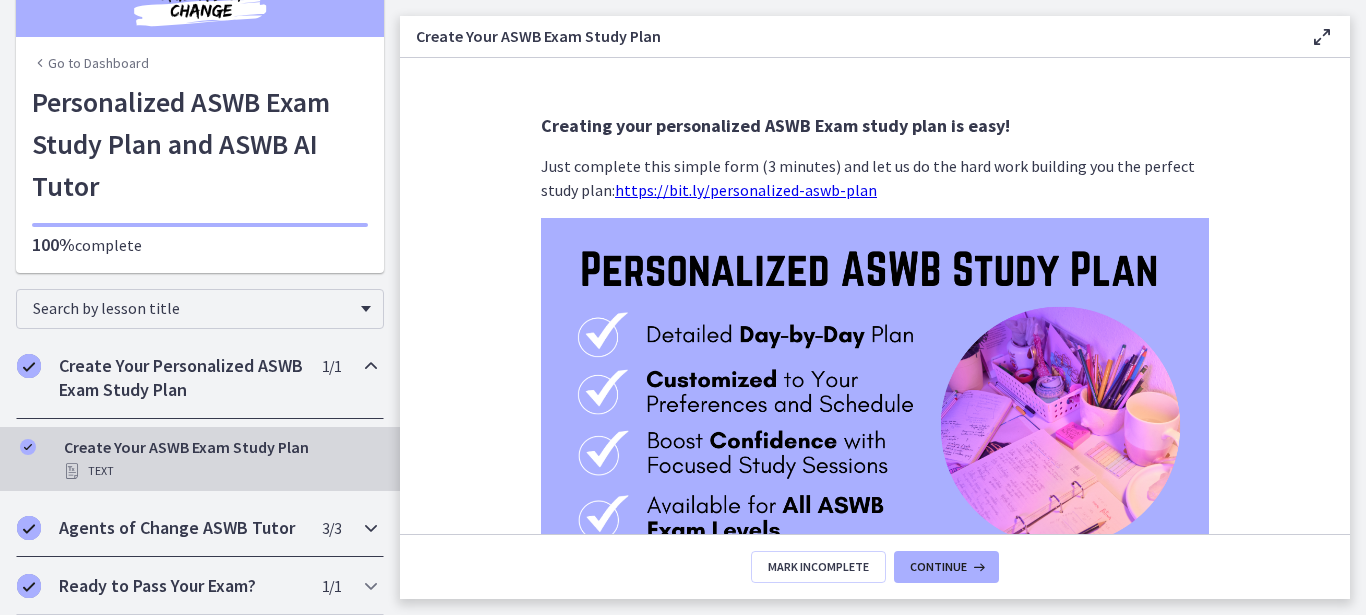 click on "Agents of Change ASWB Tutor" at bounding box center [181, 528] 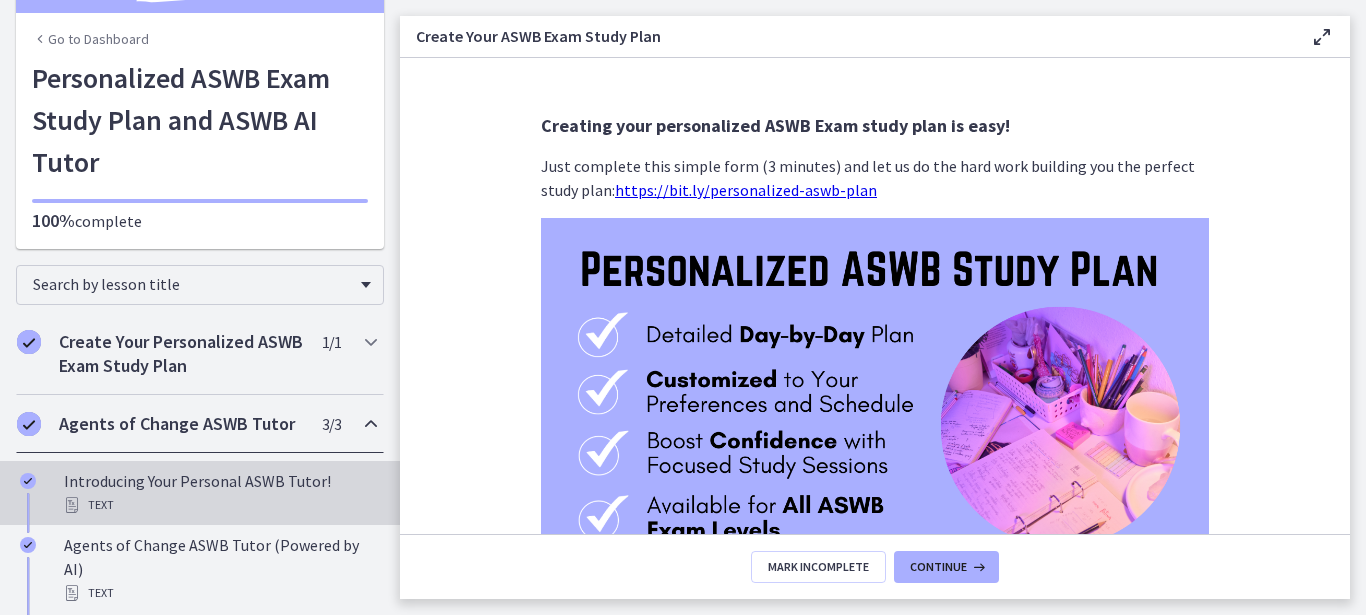 scroll, scrollTop: 220, scrollLeft: 0, axis: vertical 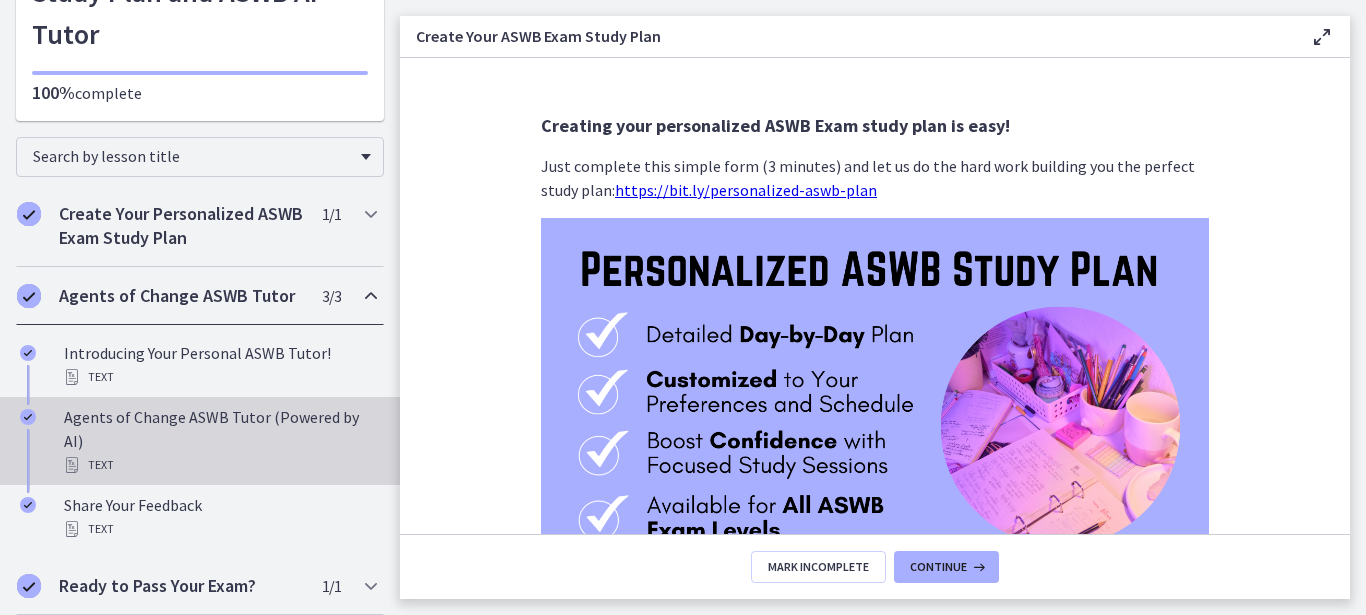 click on "Agents of Change ASWB Tutor (Powered by AI)
Text" at bounding box center (220, 441) 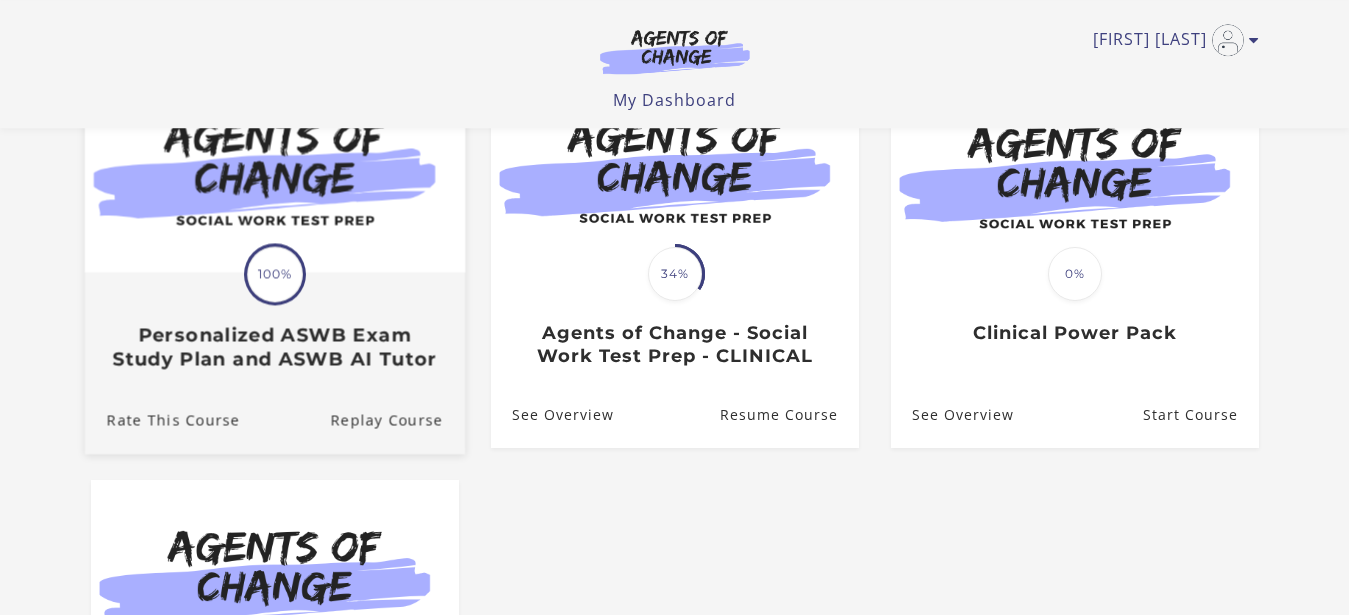 scroll, scrollTop: 306, scrollLeft: 0, axis: vertical 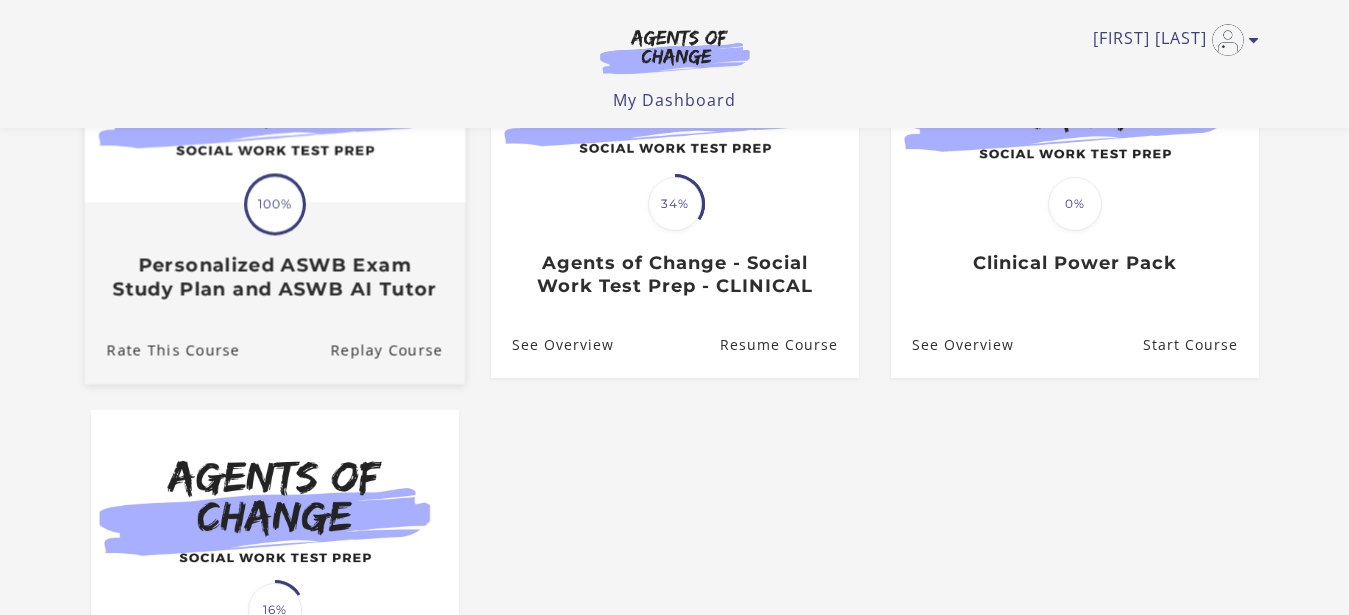 click on "Personalized ASWB Exam Study Plan and ASWB AI Tutor" at bounding box center (274, 277) 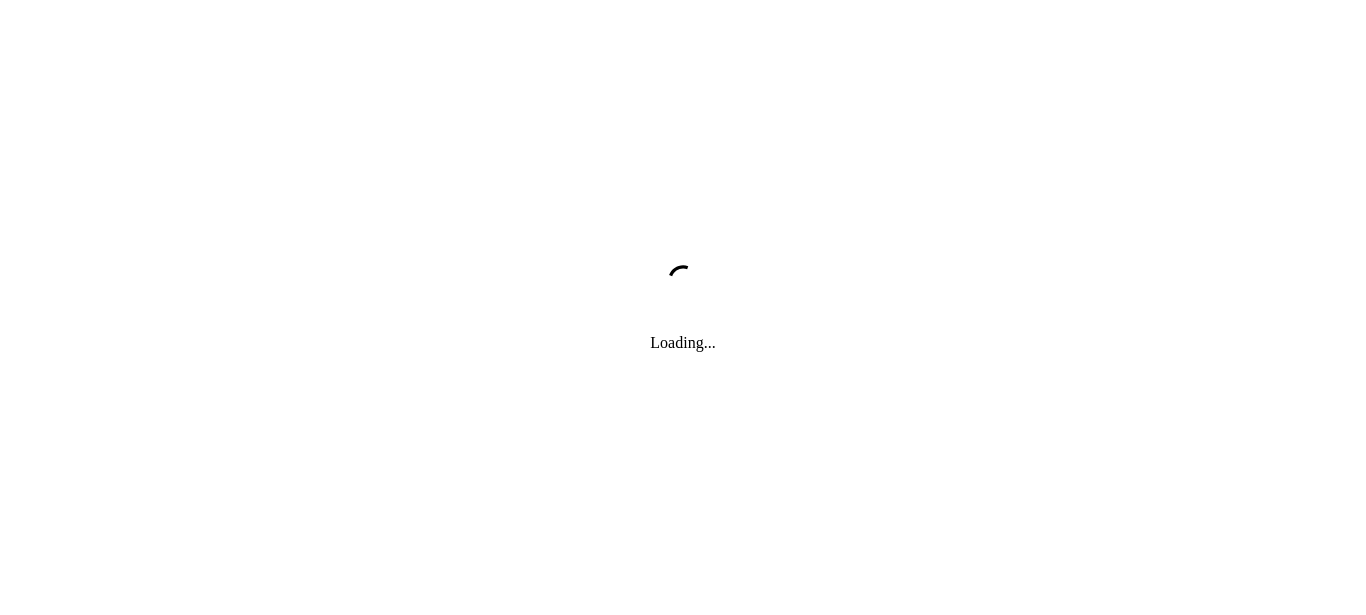 scroll, scrollTop: 0, scrollLeft: 0, axis: both 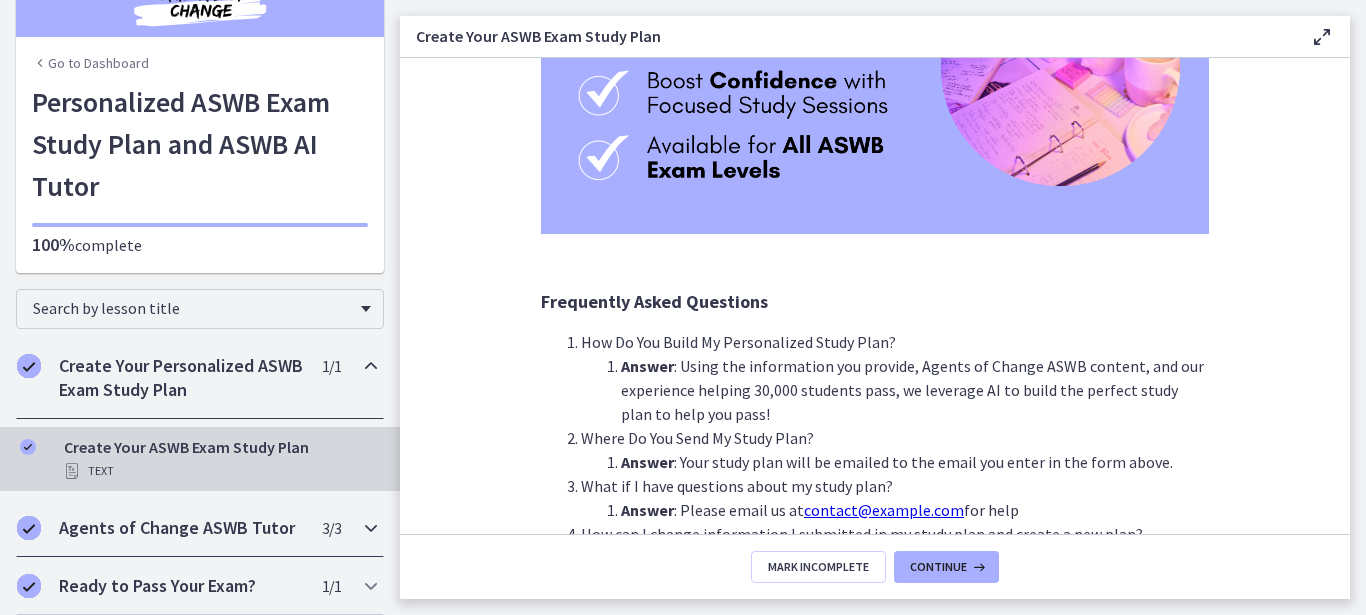 click at bounding box center [371, 528] 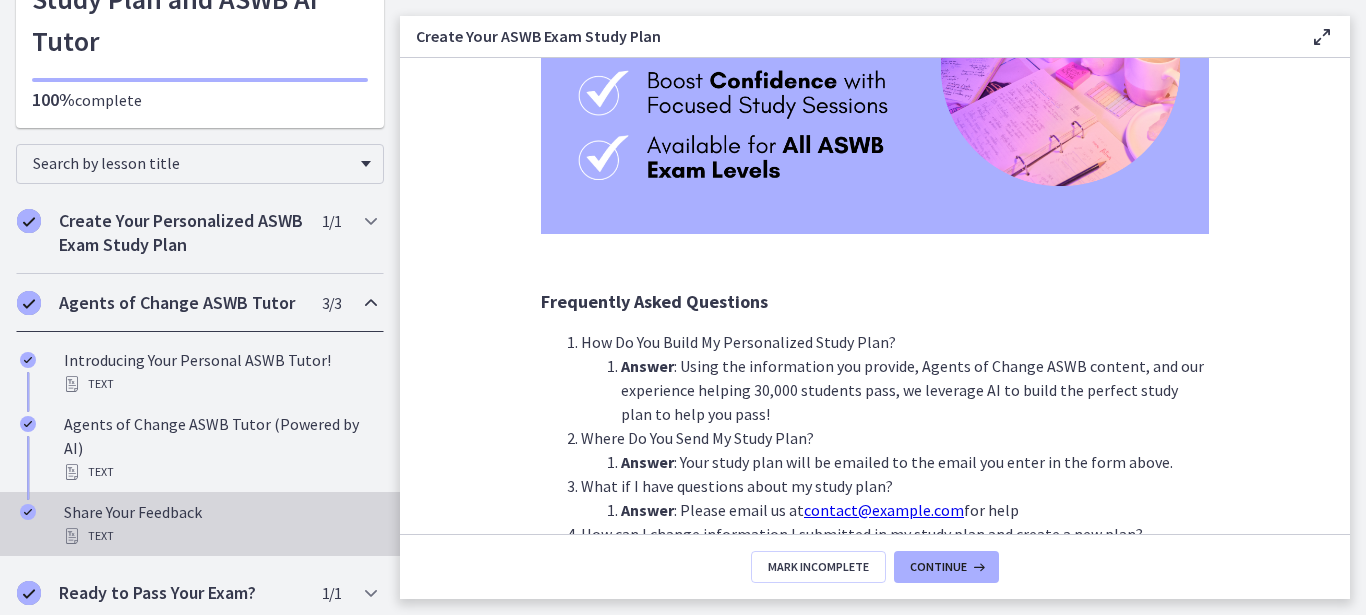scroll, scrollTop: 220, scrollLeft: 0, axis: vertical 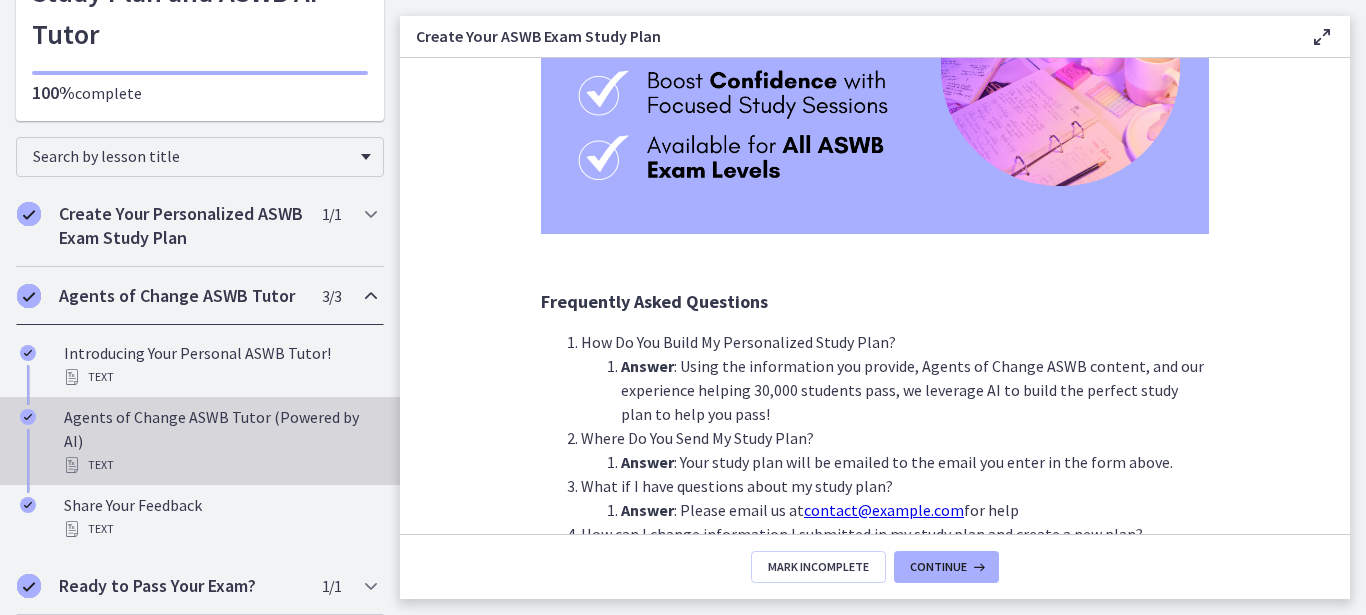 click on "Agents of Change ASWB Tutor (Powered by AI)
Text" at bounding box center [220, 441] 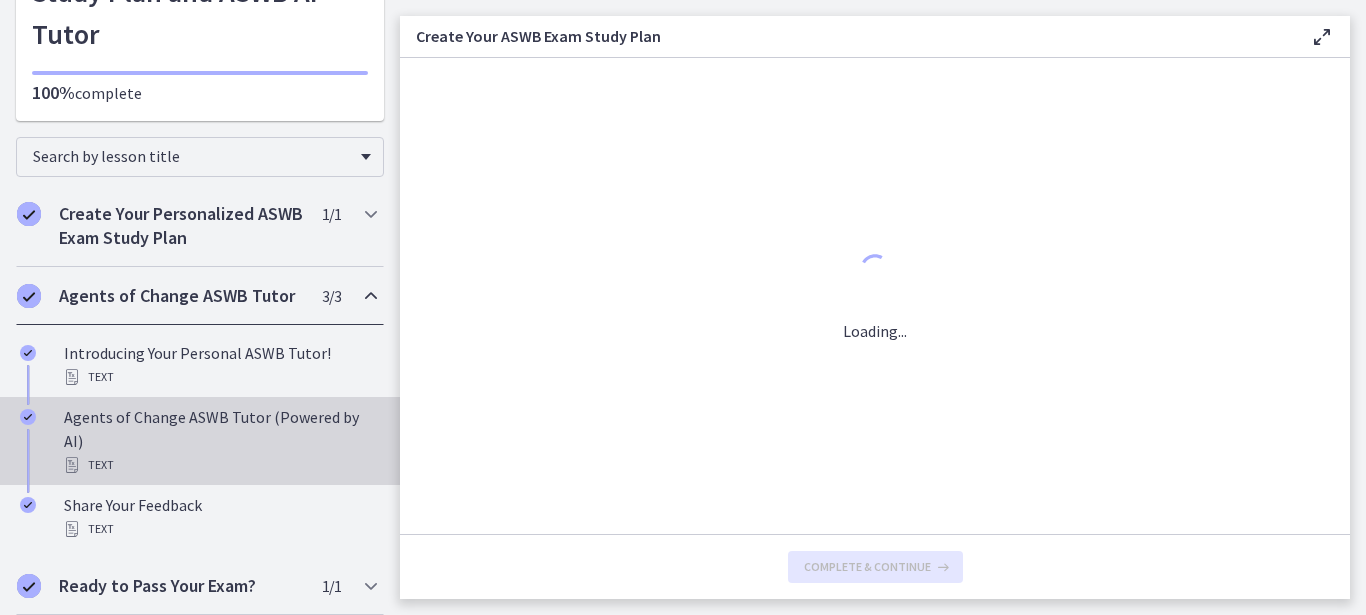 scroll, scrollTop: 0, scrollLeft: 0, axis: both 